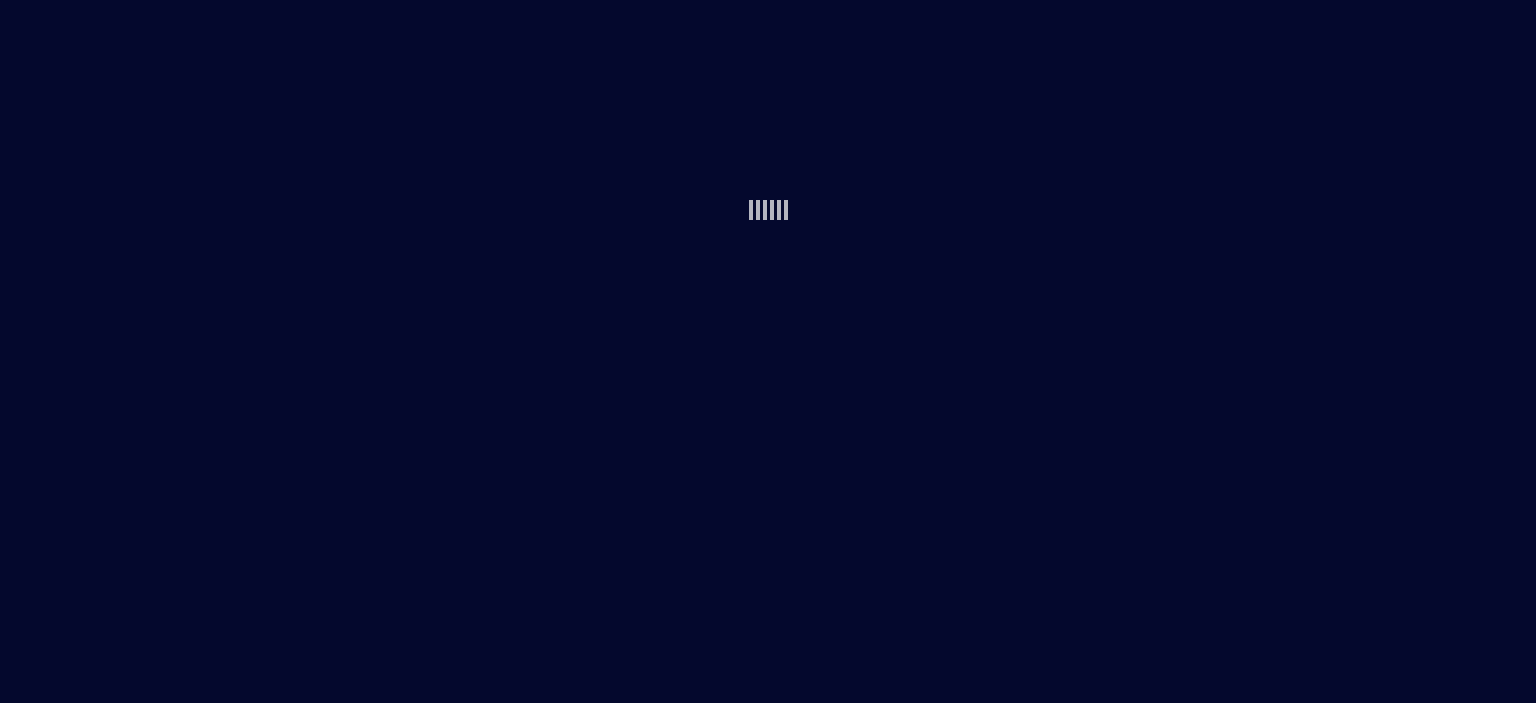 scroll, scrollTop: 0, scrollLeft: 0, axis: both 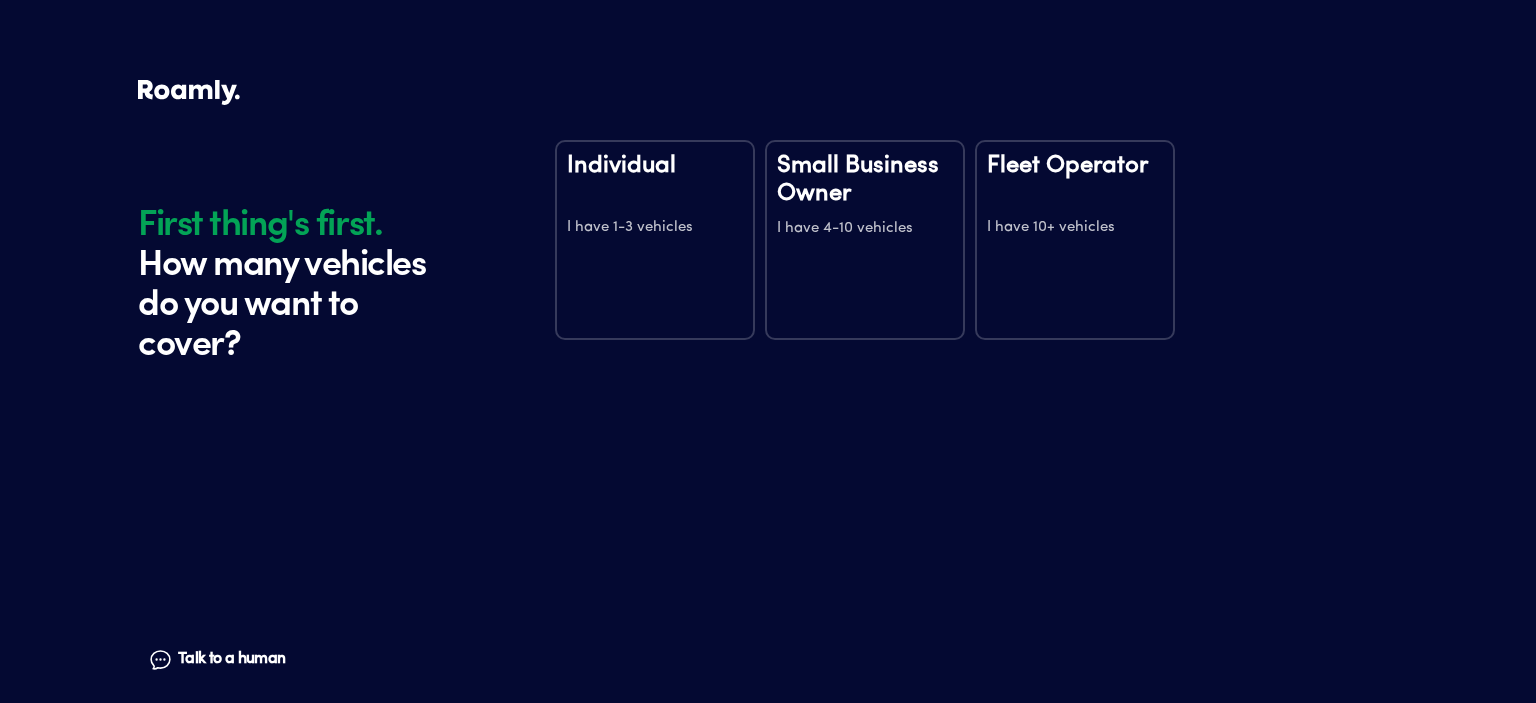 click on "Small Business Owner I have 4-10 vehicles" at bounding box center [865, 240] 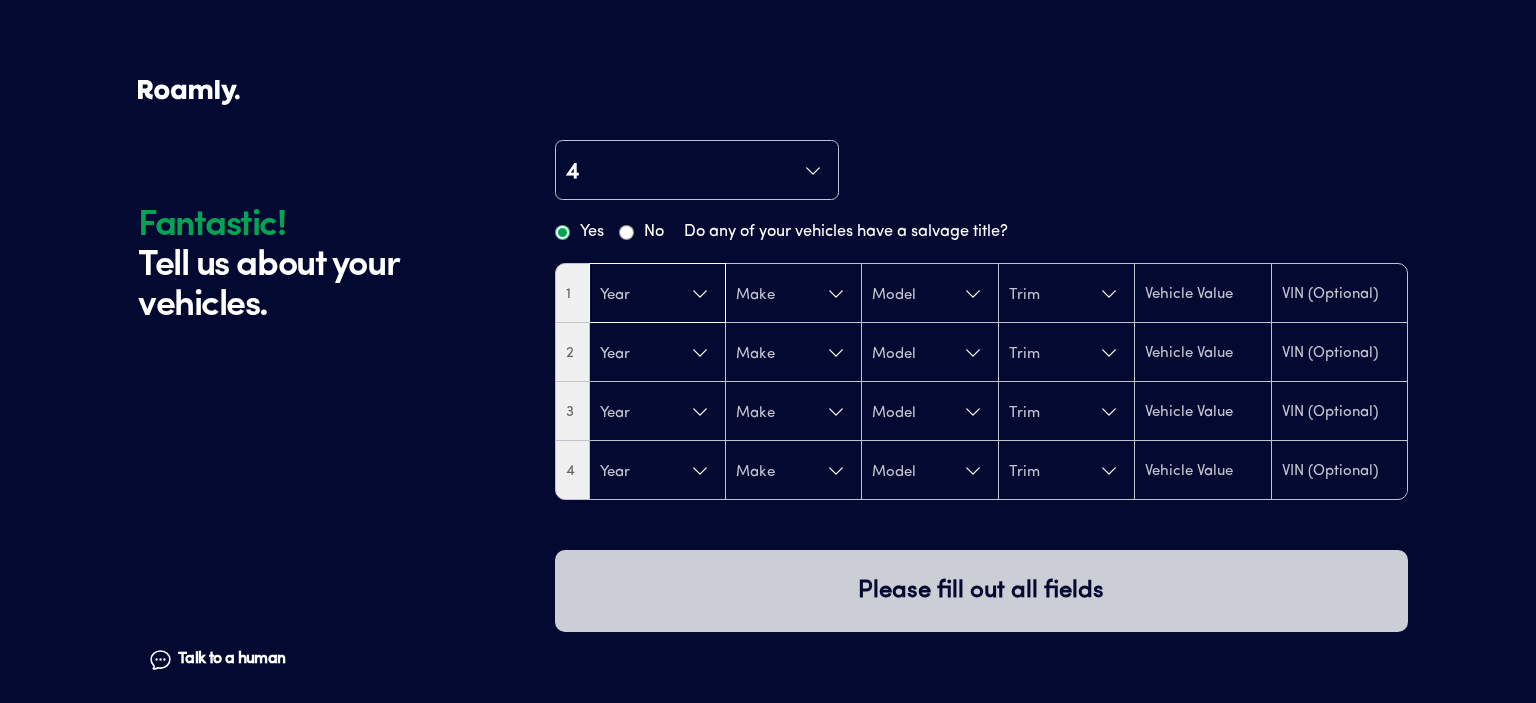 click on "Year" at bounding box center (657, 294) 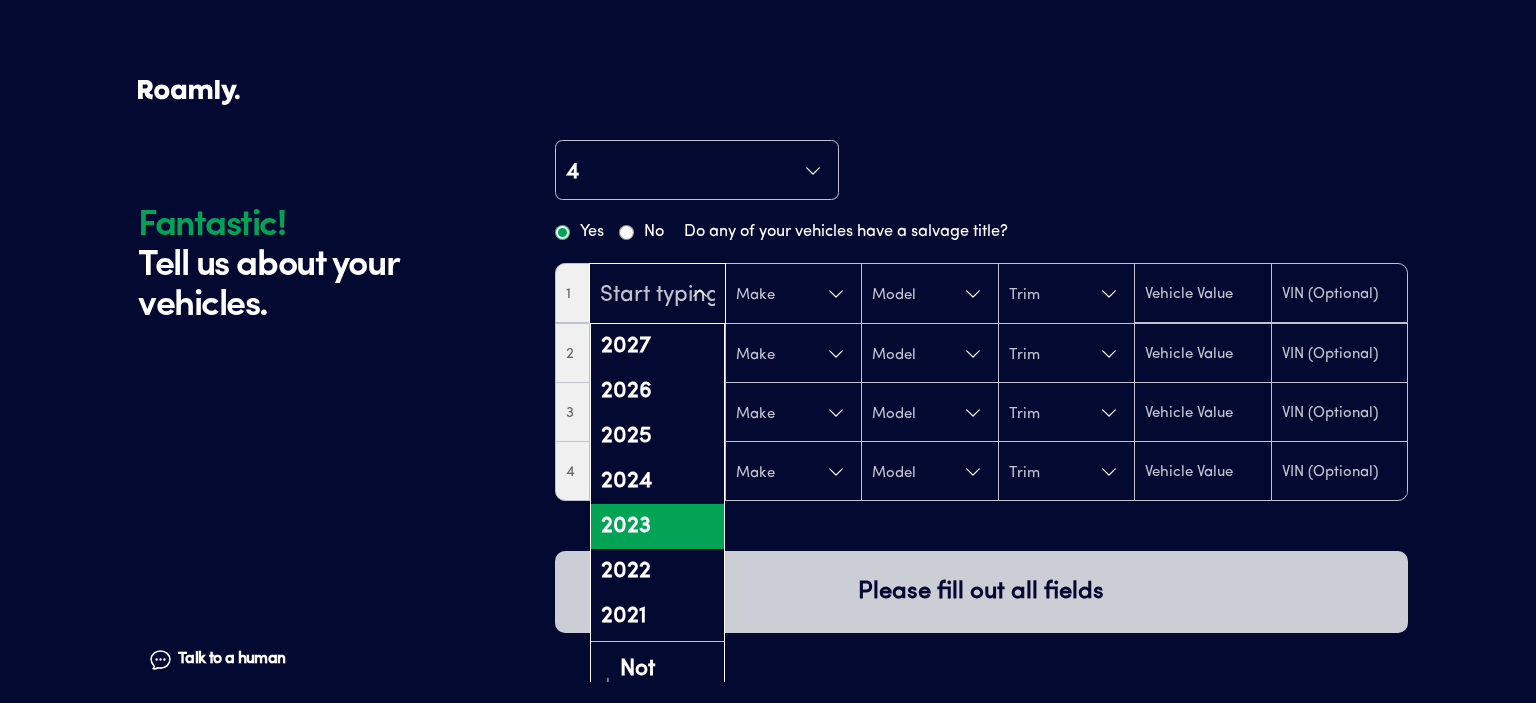 click on "2023" at bounding box center (657, 526) 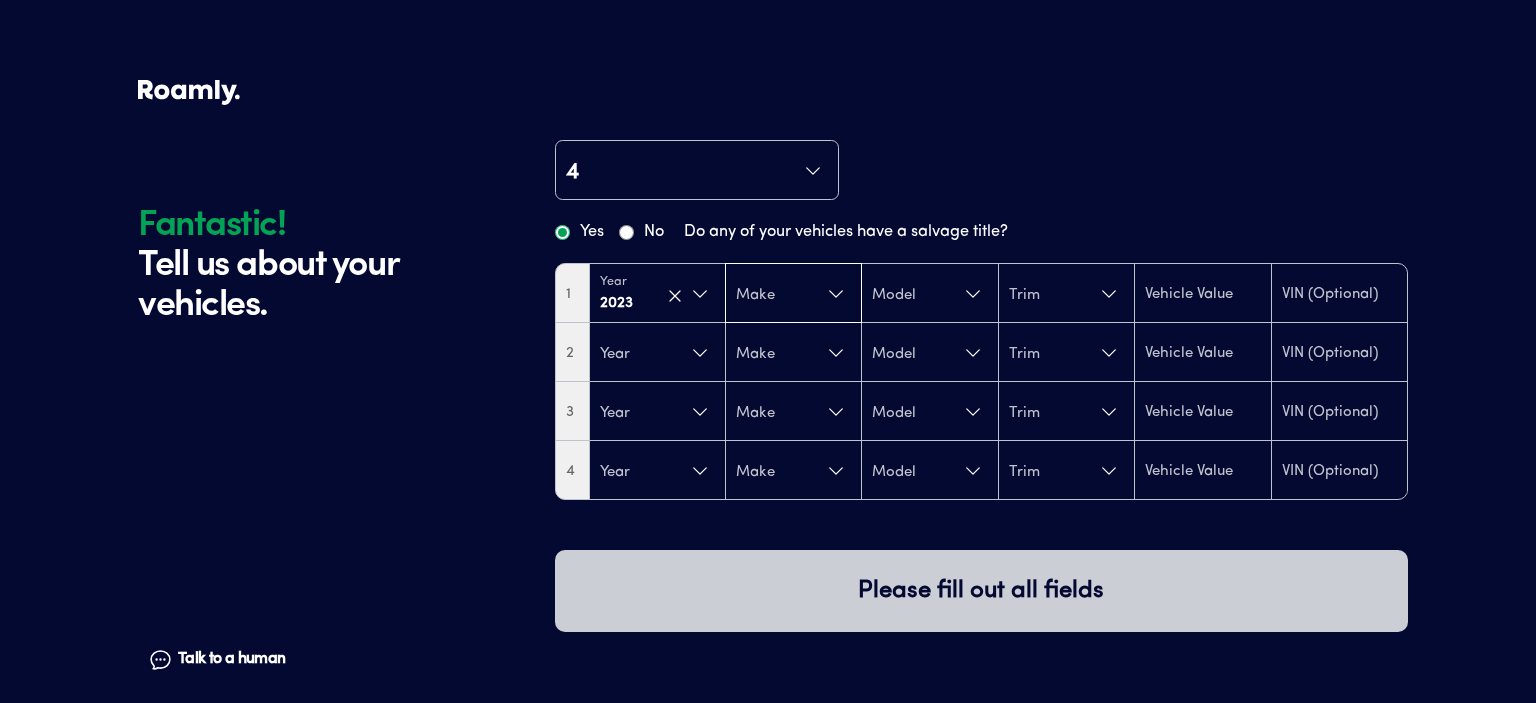click on "Make" at bounding box center (793, 294) 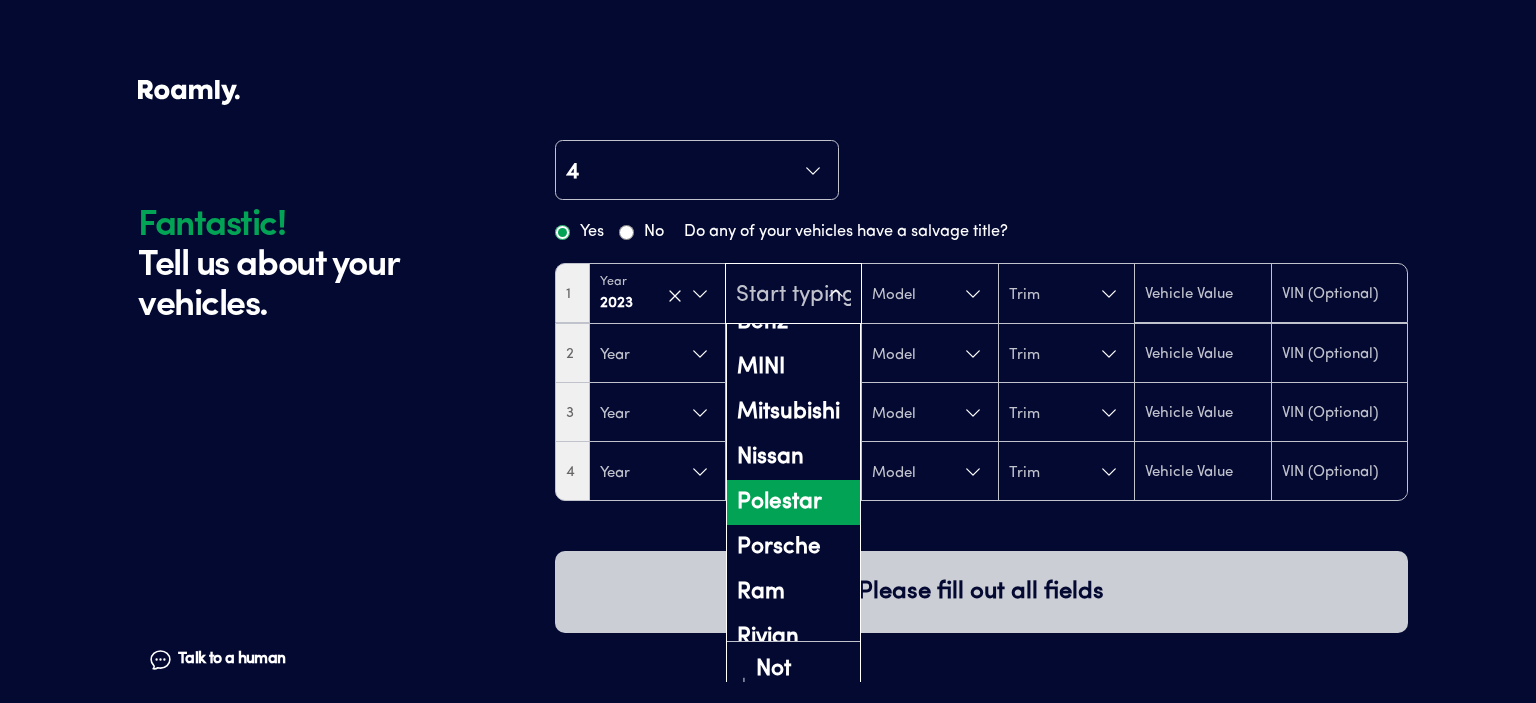 scroll, scrollTop: 1200, scrollLeft: 0, axis: vertical 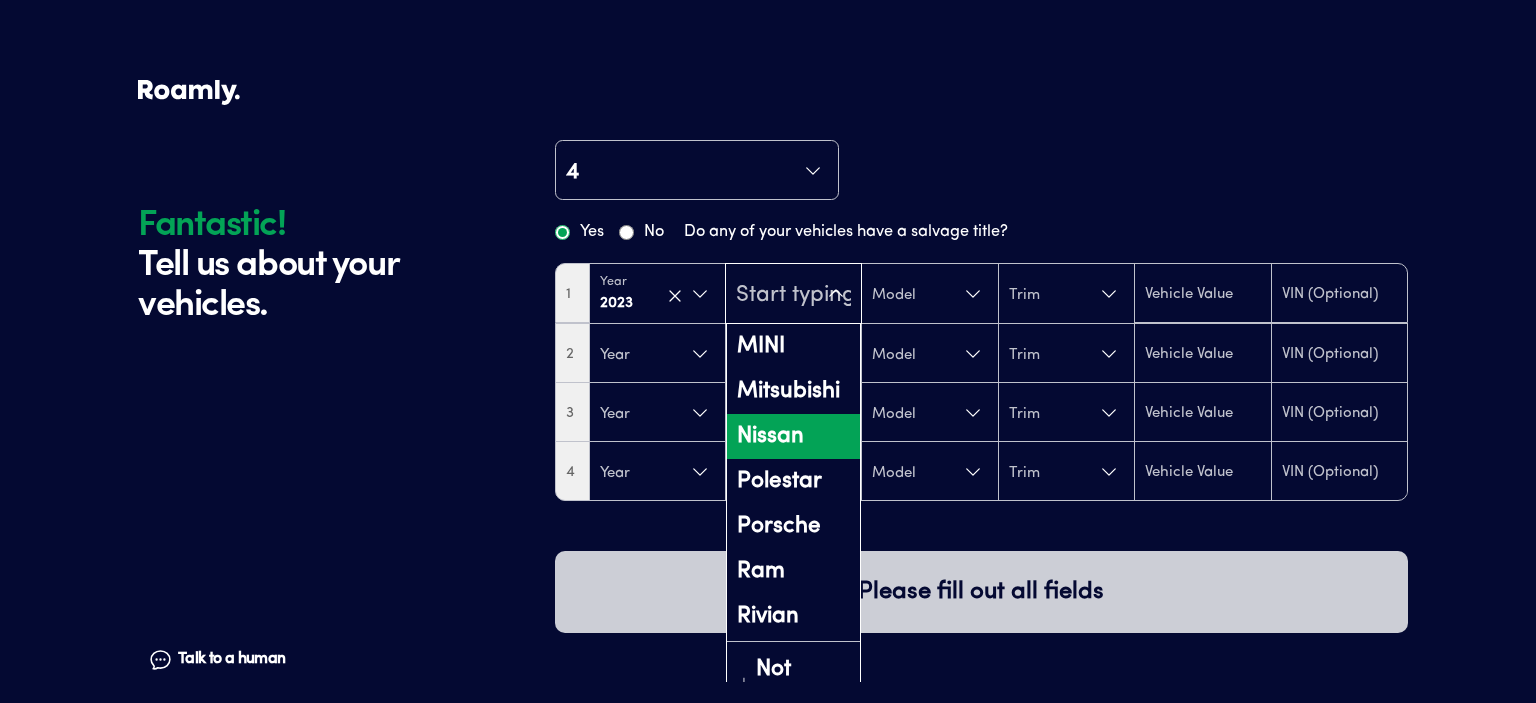 click on "Nissan" at bounding box center (793, 436) 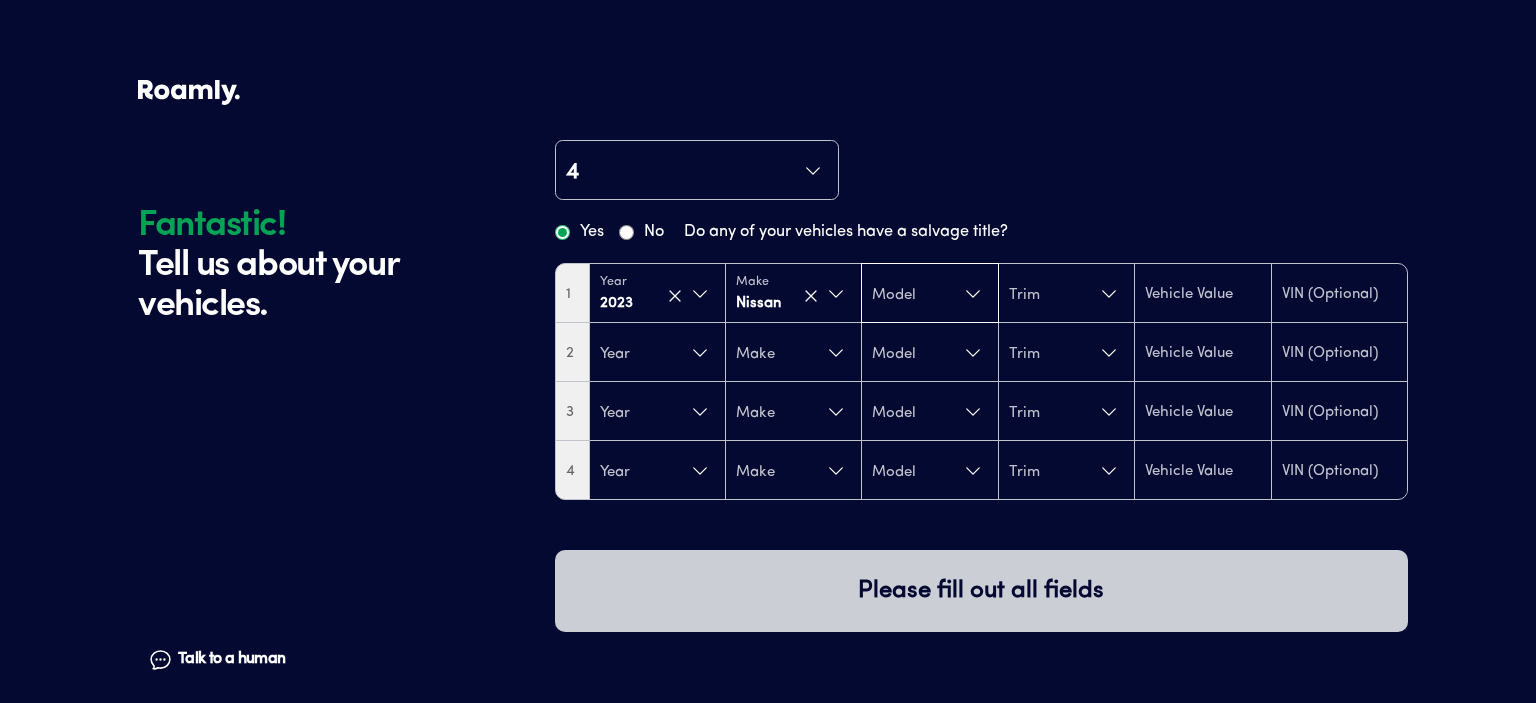 click on "Model" at bounding box center (929, 294) 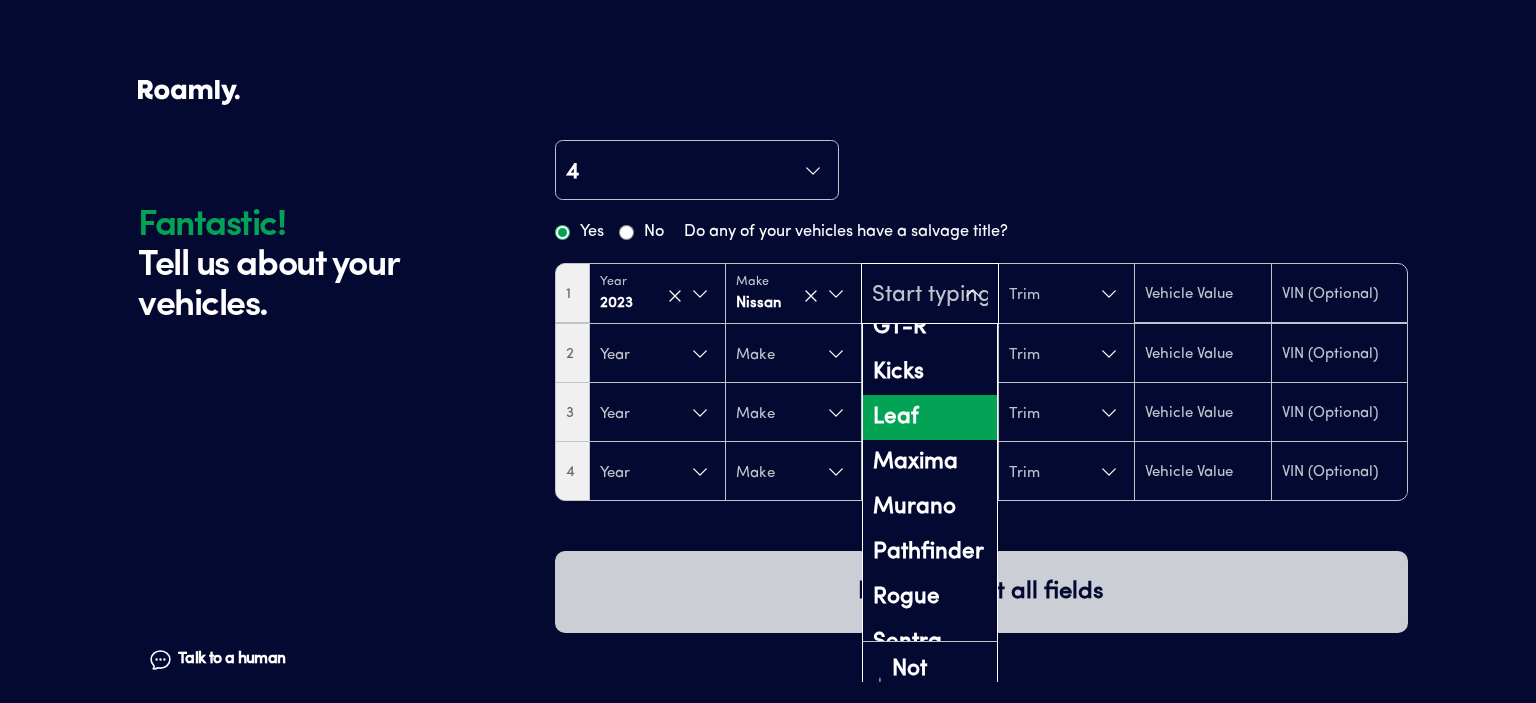 scroll, scrollTop: 200, scrollLeft: 0, axis: vertical 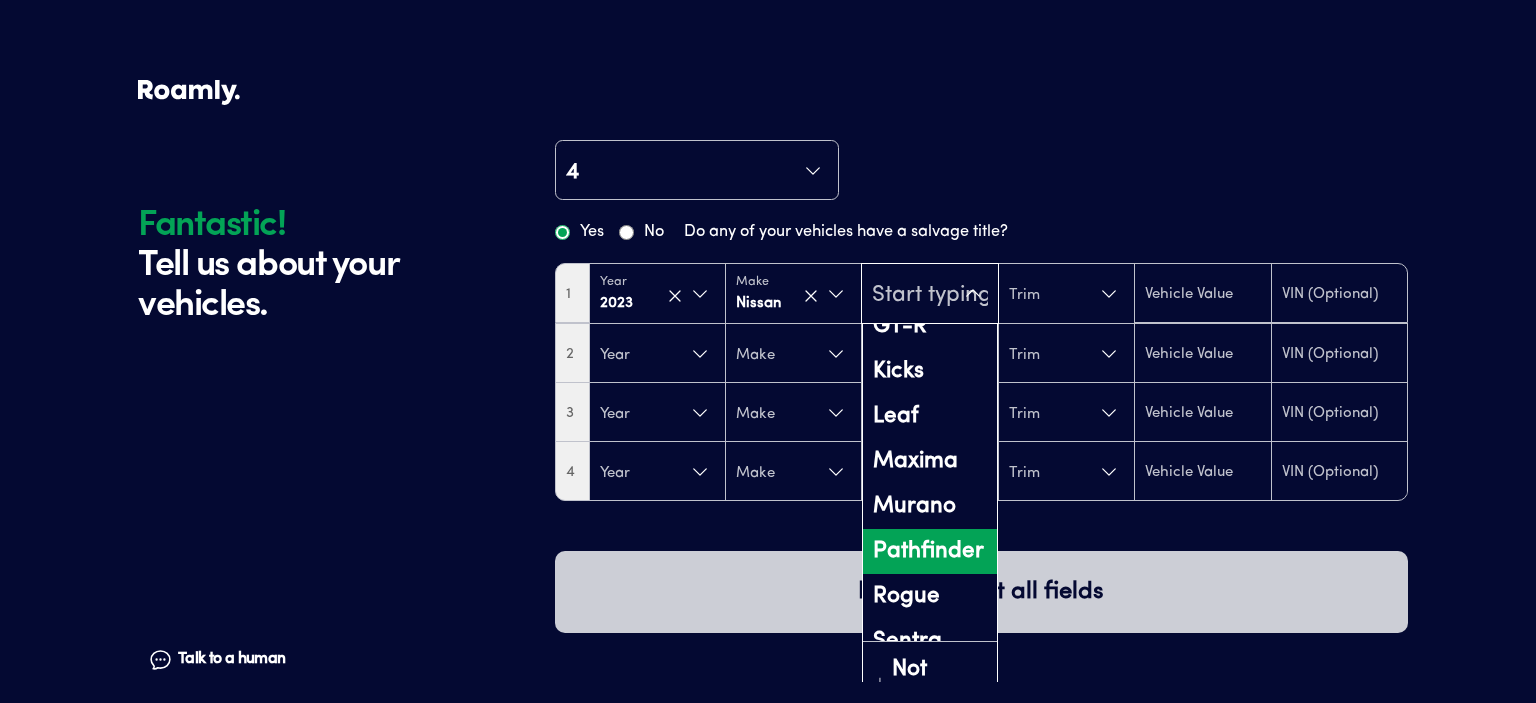 drag, startPoint x: 931, startPoint y: 552, endPoint x: 960, endPoint y: 492, distance: 66.64083 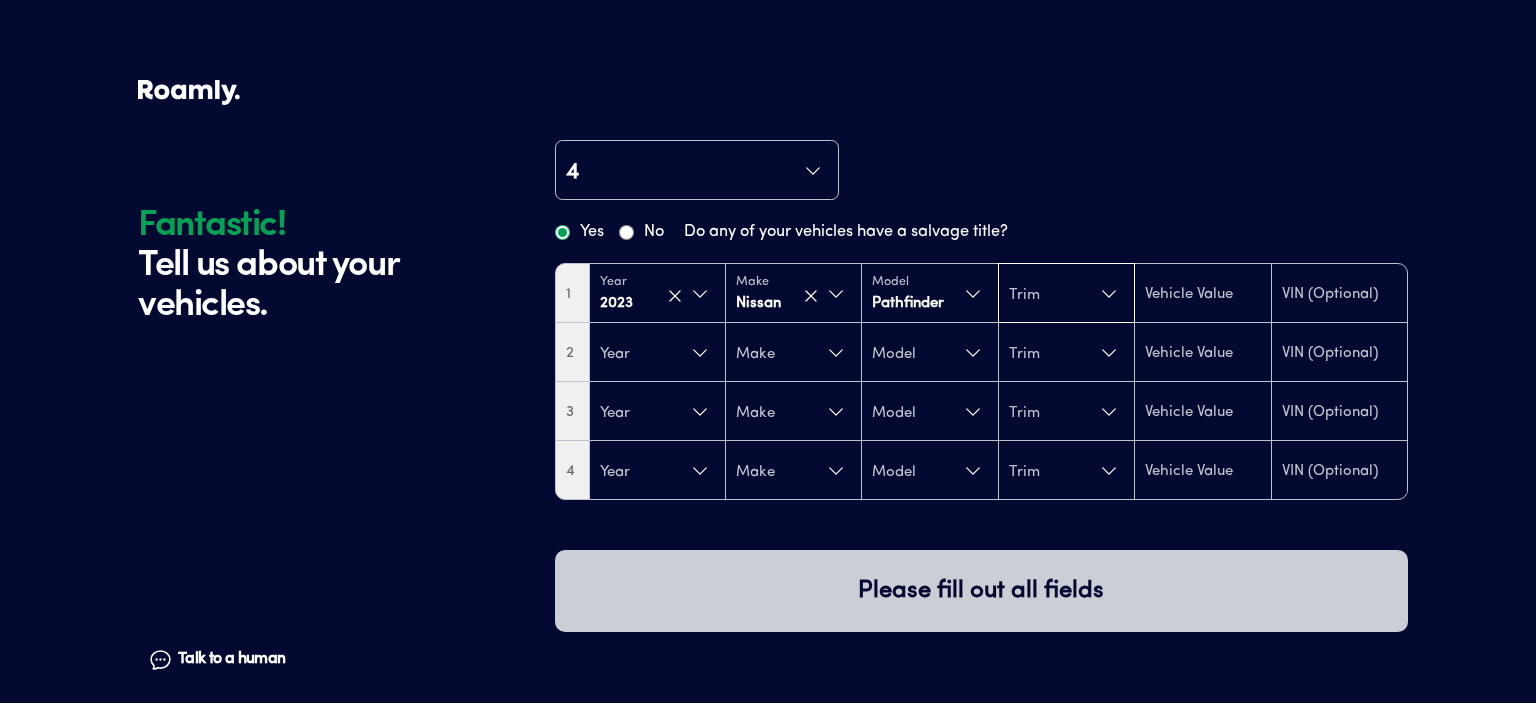 click on "Trim" at bounding box center (1066, 294) 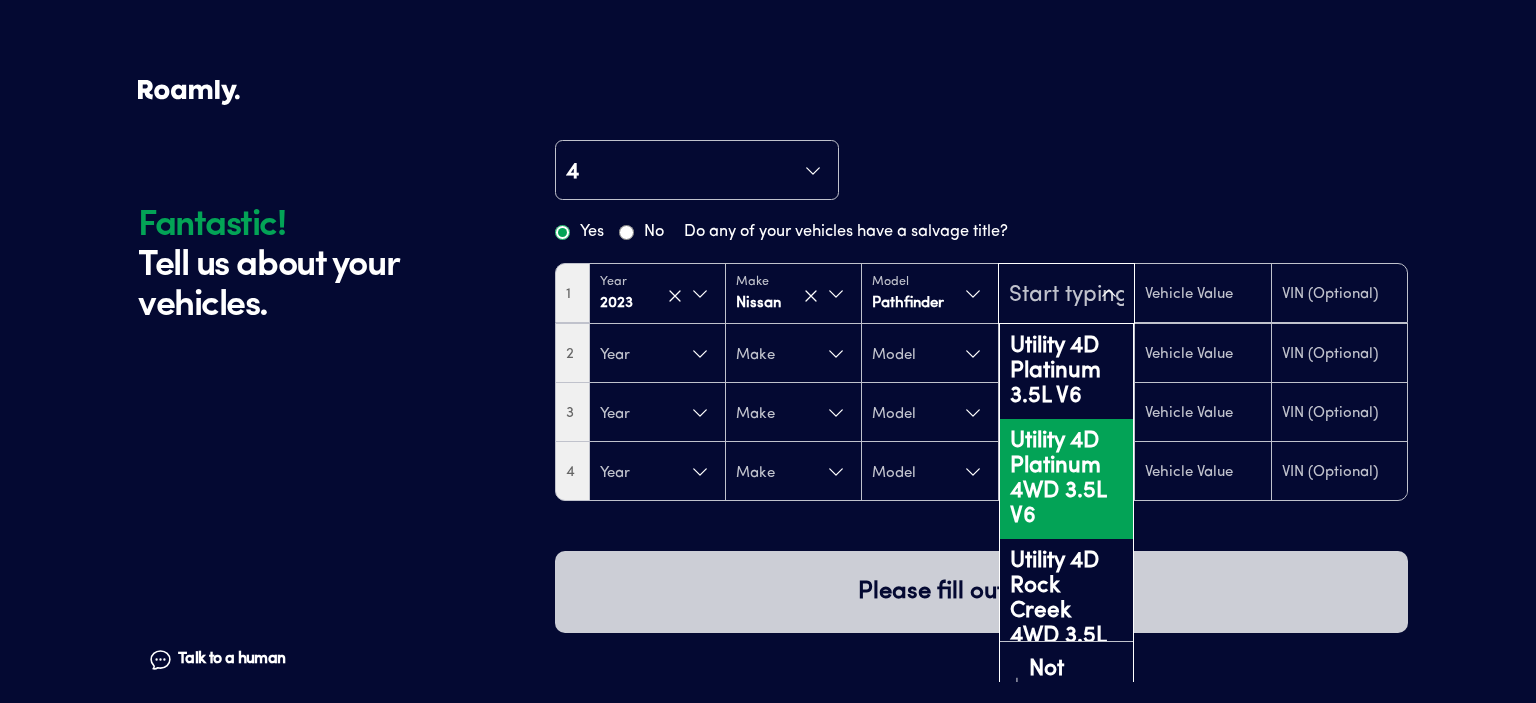 click on "Utility 4D Platinum 4WD 3.5L V6" at bounding box center (1066, 479) 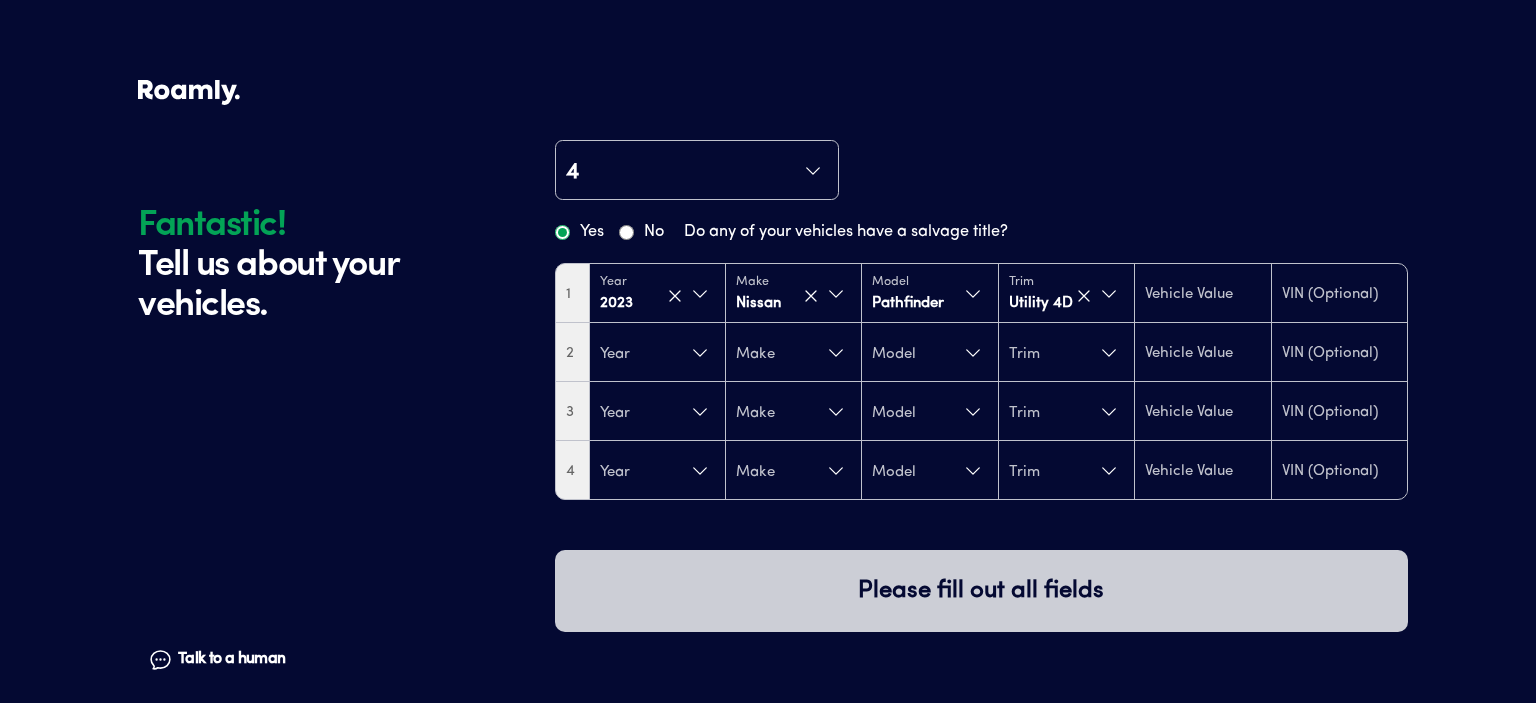 type on "38375" 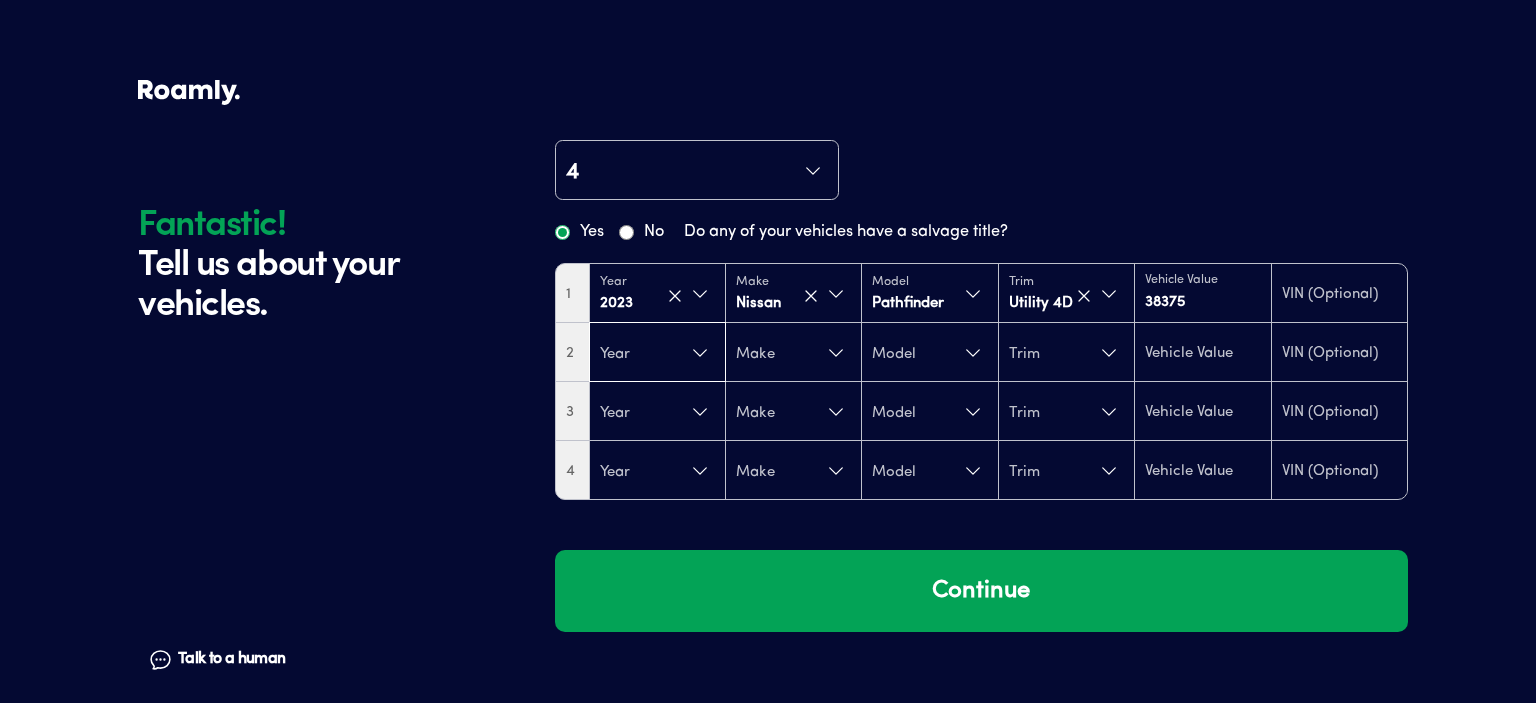 click on "Year" at bounding box center [657, 353] 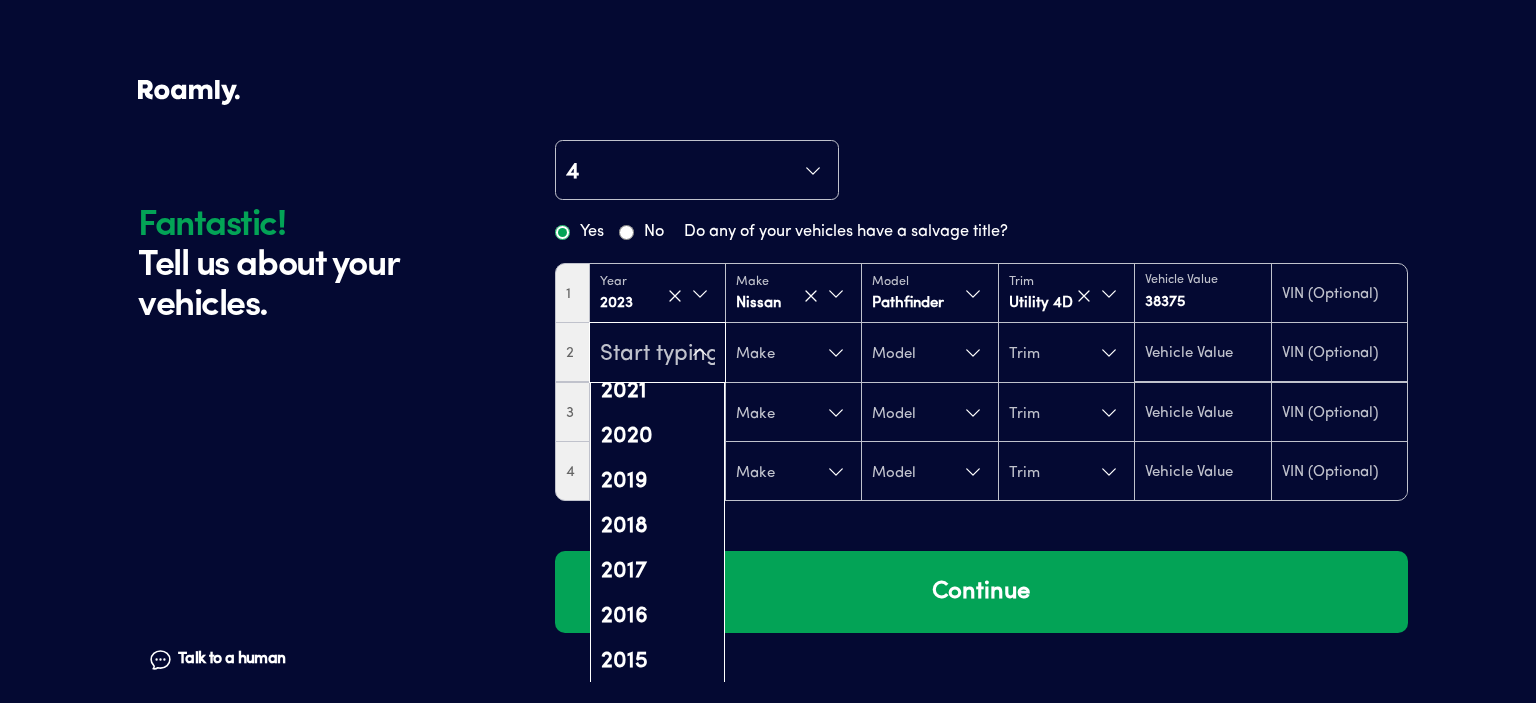 scroll, scrollTop: 300, scrollLeft: 0, axis: vertical 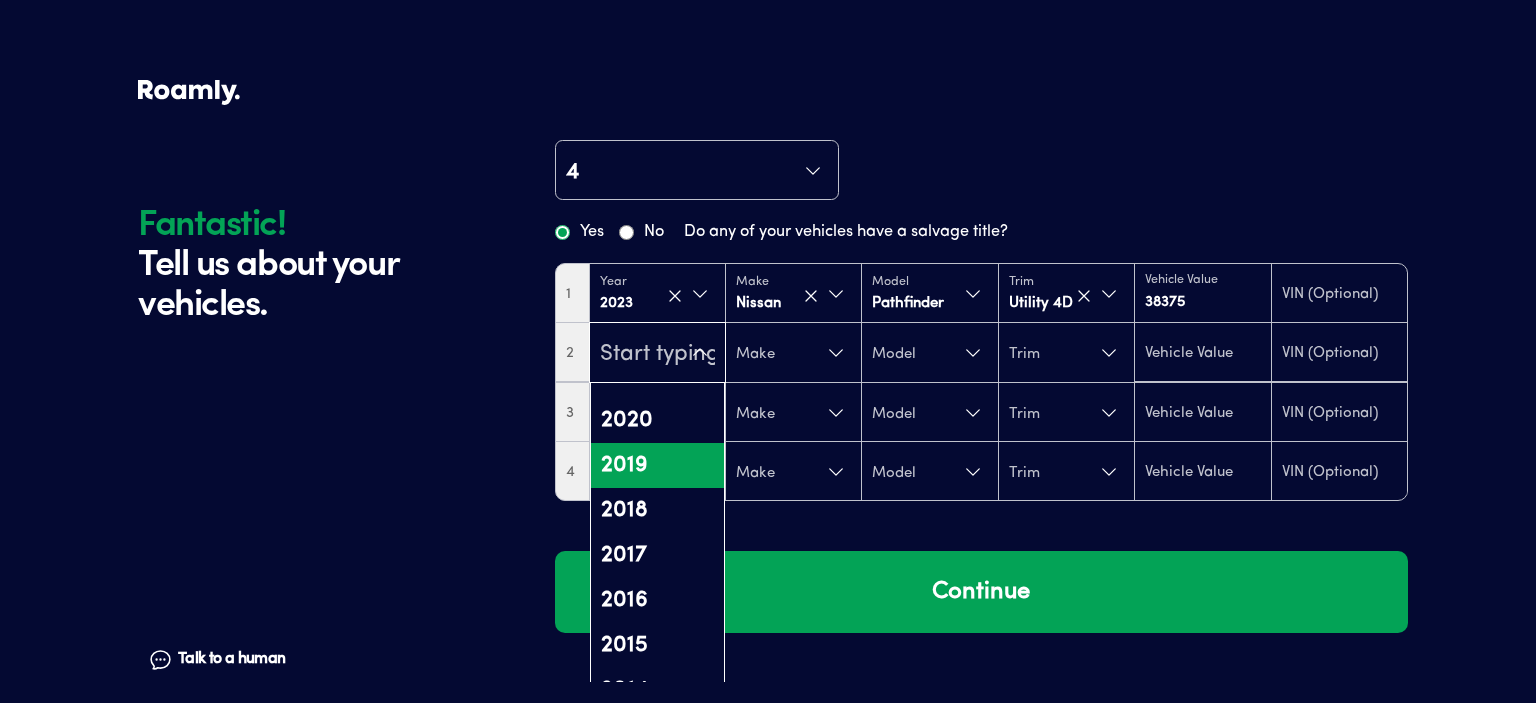 click on "2019" at bounding box center [657, 465] 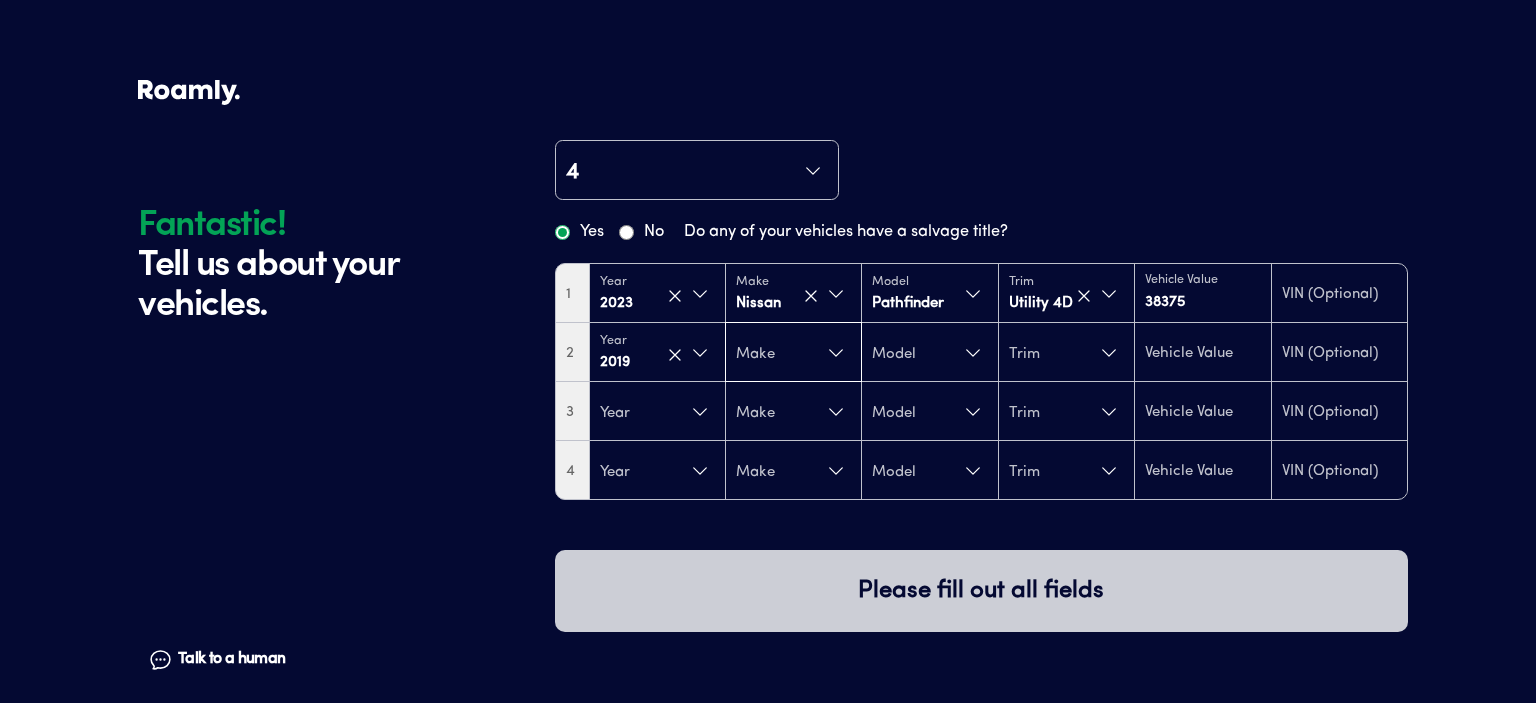 click on "Make" at bounding box center [793, 353] 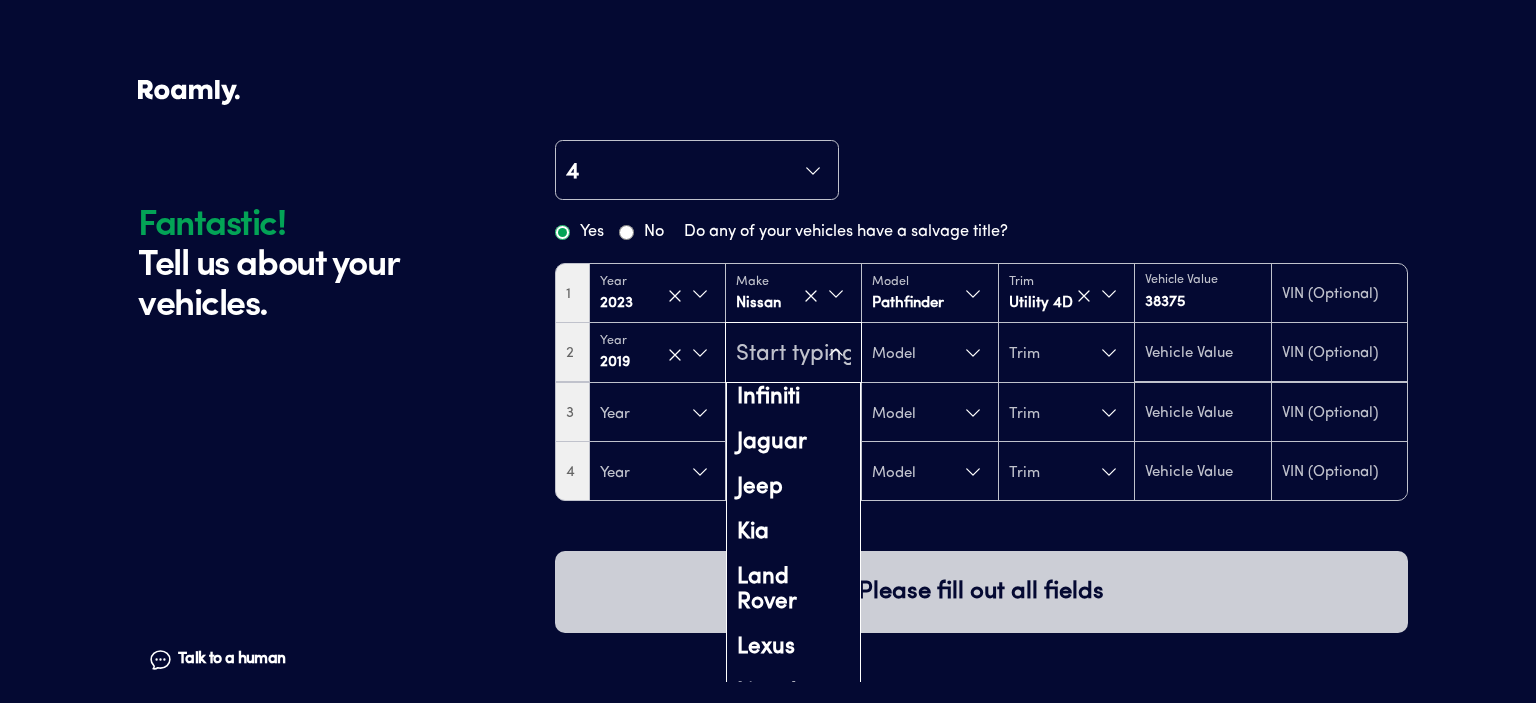 scroll, scrollTop: 800, scrollLeft: 0, axis: vertical 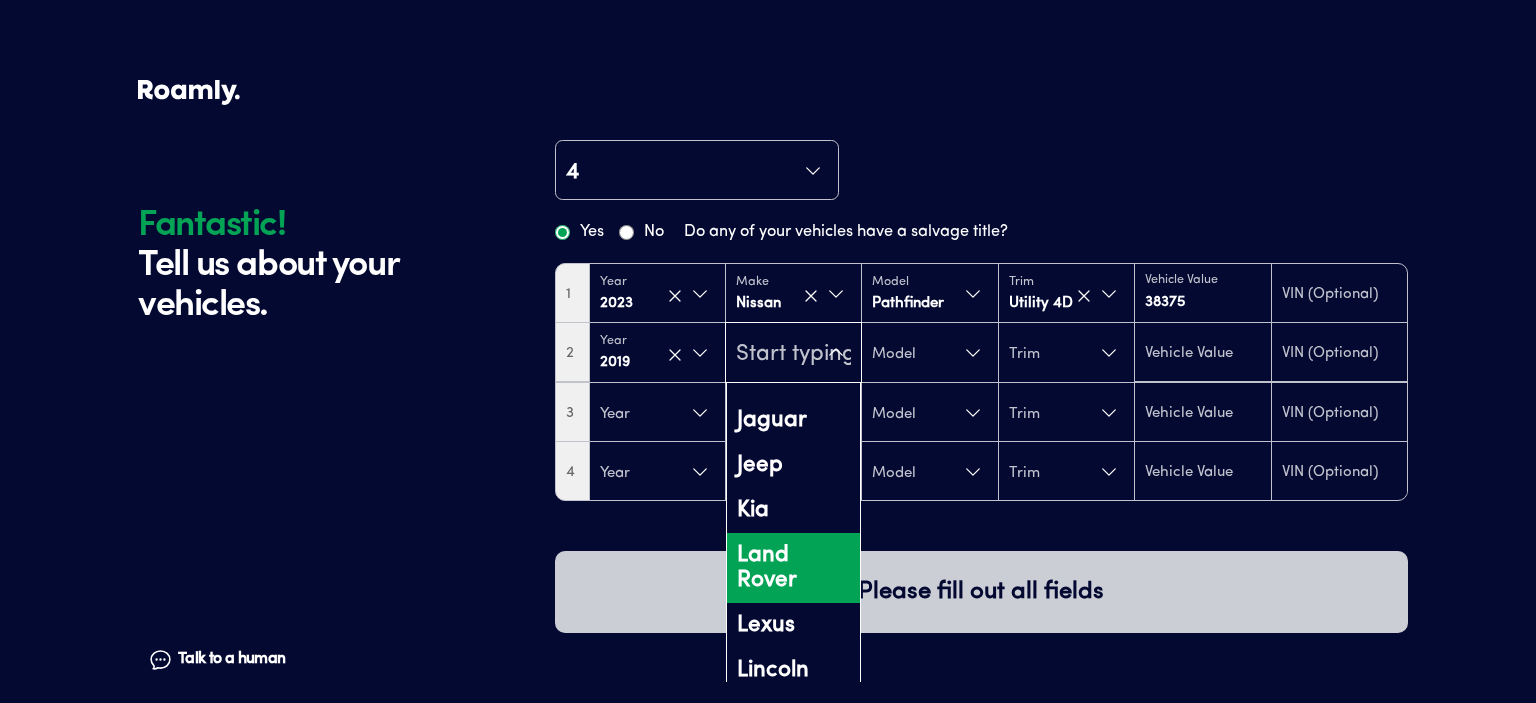 drag, startPoint x: 756, startPoint y: 598, endPoint x: 773, endPoint y: 577, distance: 27.018513 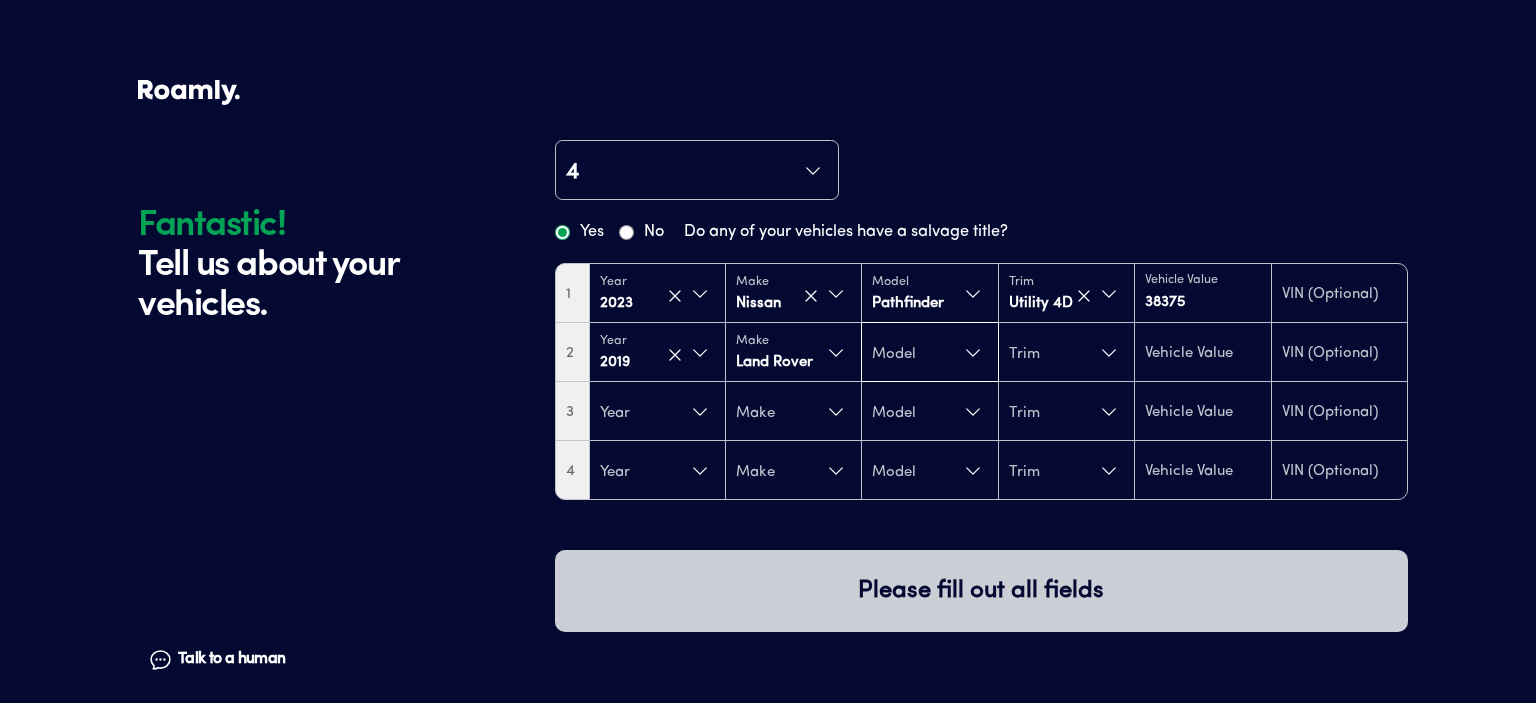 click on "Model" at bounding box center (929, 353) 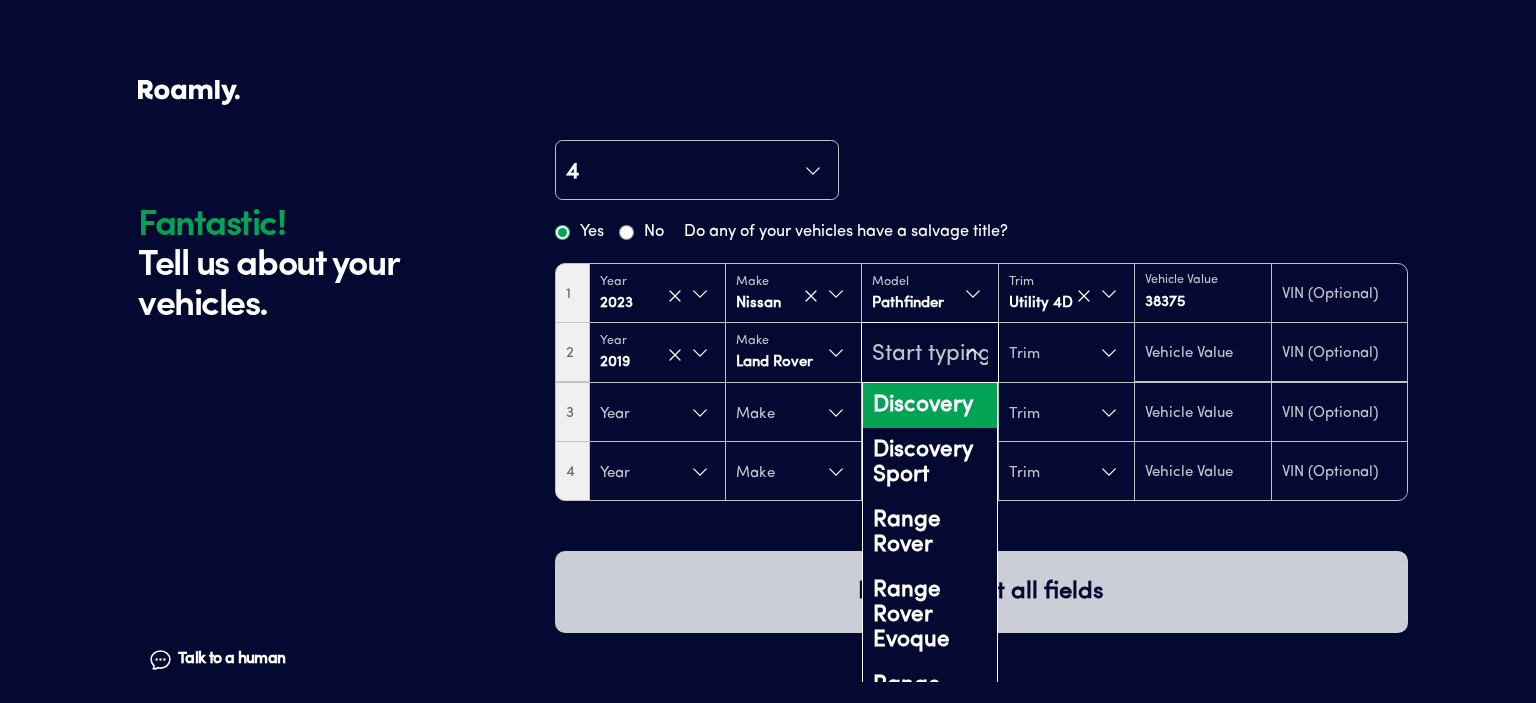 click on "Discovery" at bounding box center [929, 405] 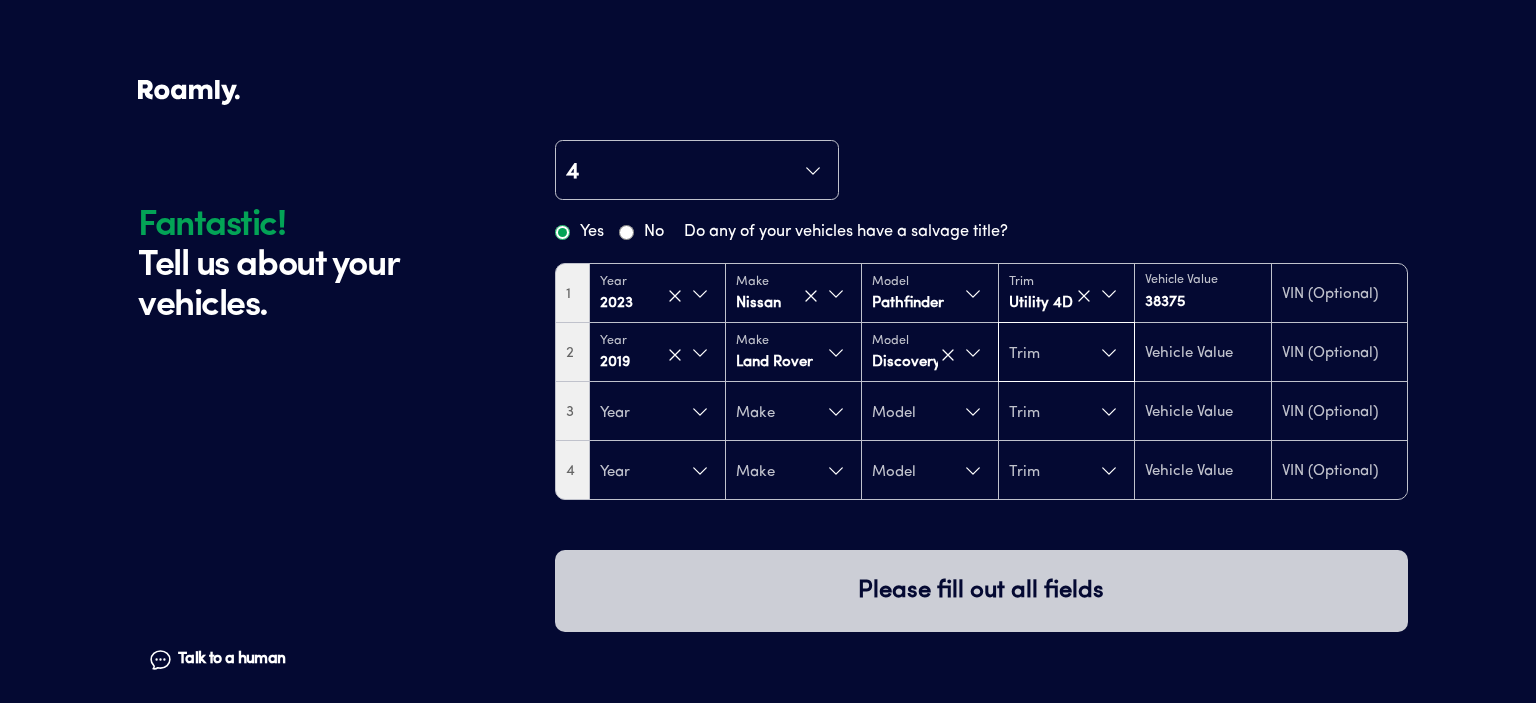 click on "Trim" at bounding box center [1066, 353] 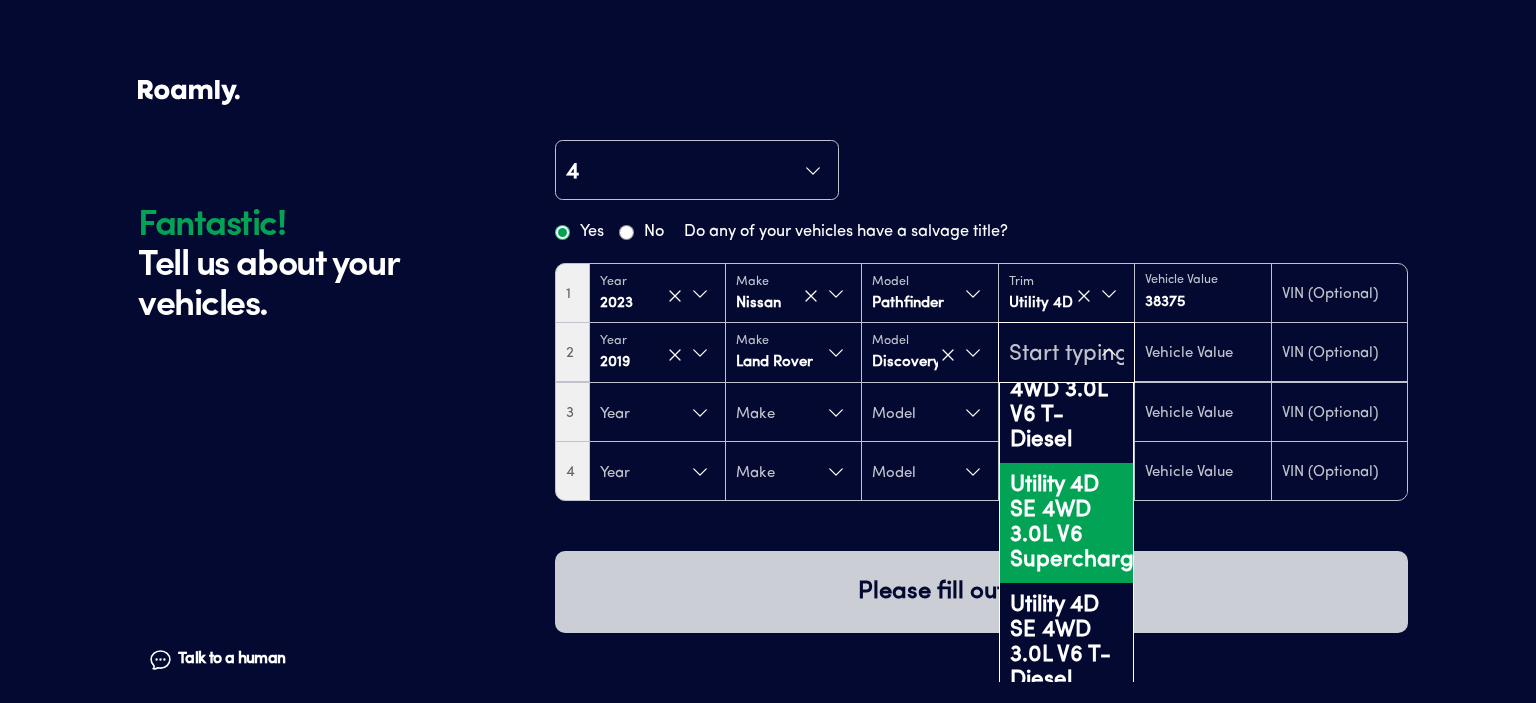 scroll, scrollTop: 517, scrollLeft: 0, axis: vertical 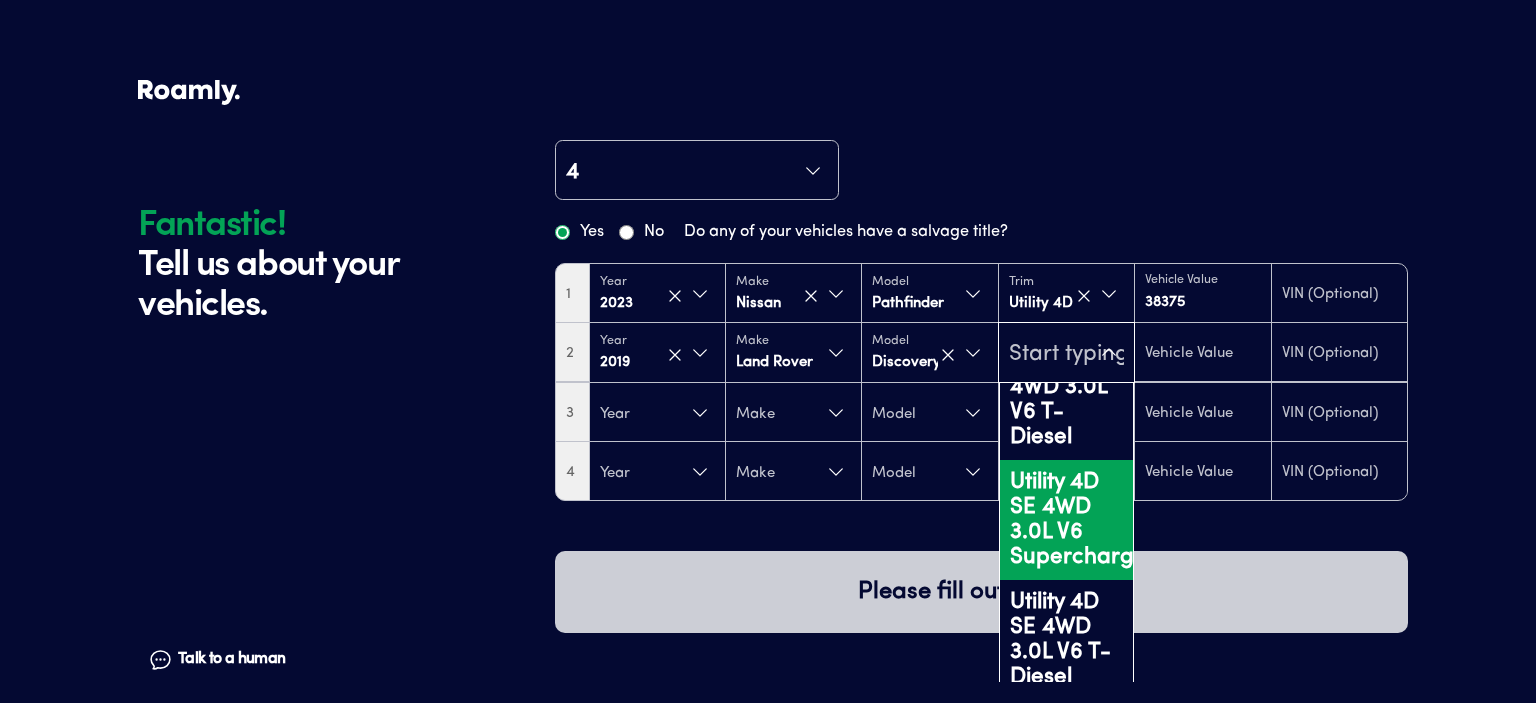 click on "Utility 4D SE 4WD 3.0L V6 Supercharged" at bounding box center (1066, 520) 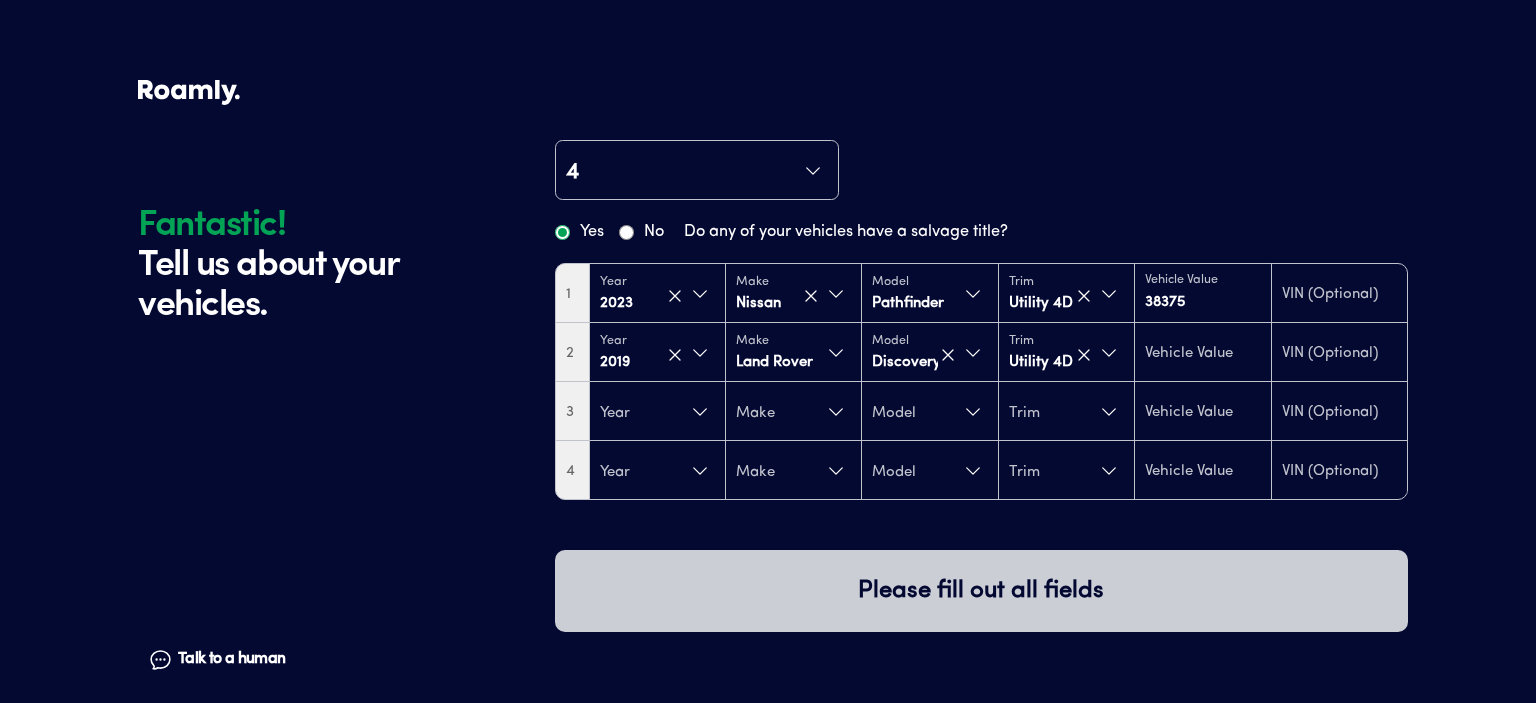 type on "17825" 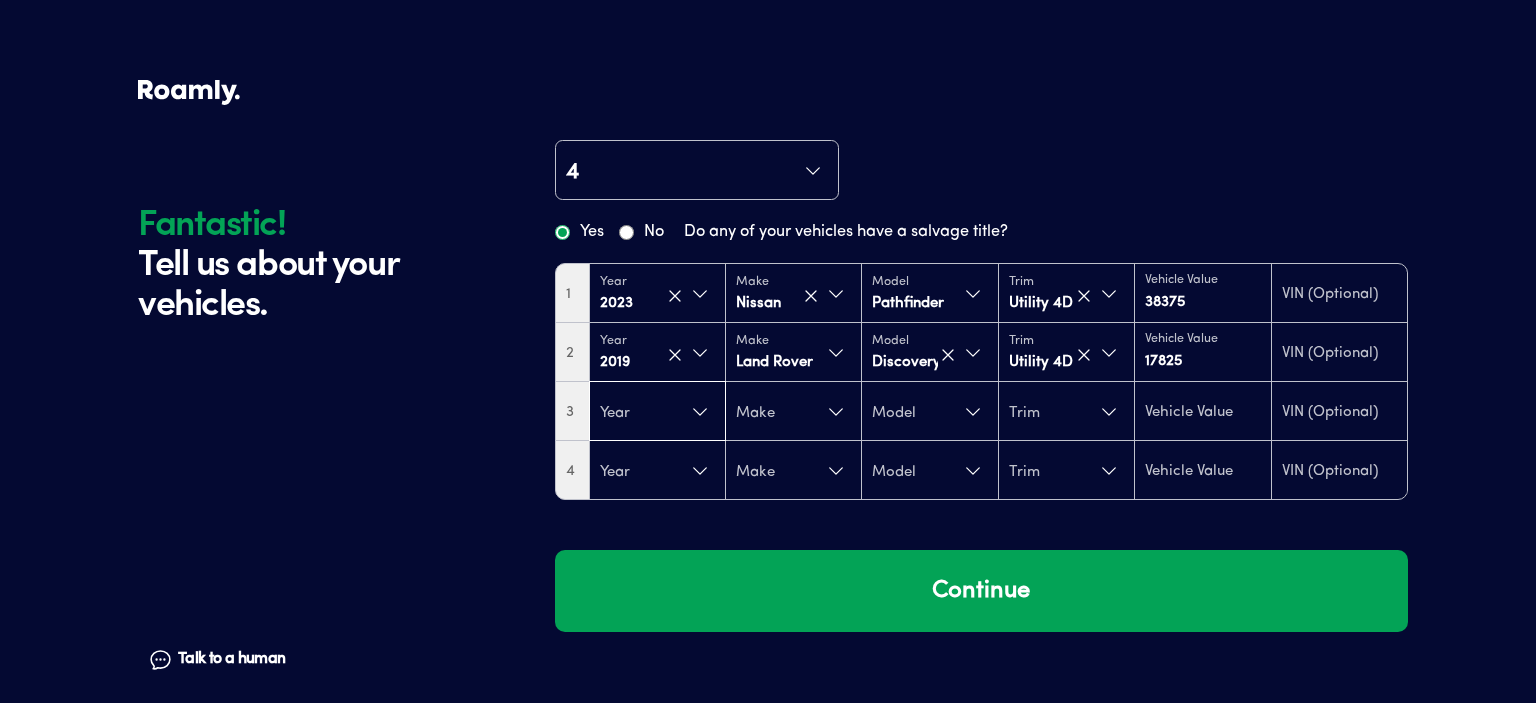 click on "Year" at bounding box center (657, 412) 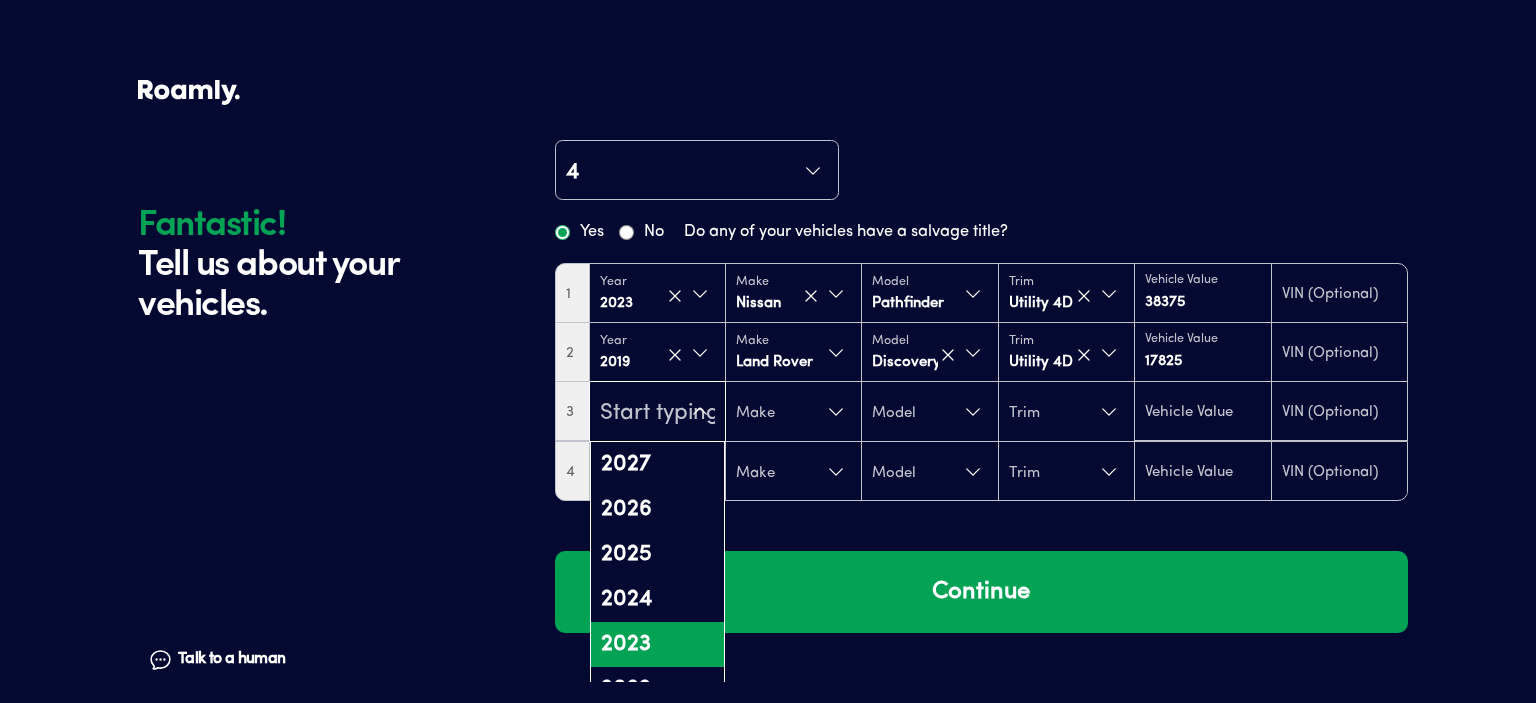 click on "2023" at bounding box center (657, 644) 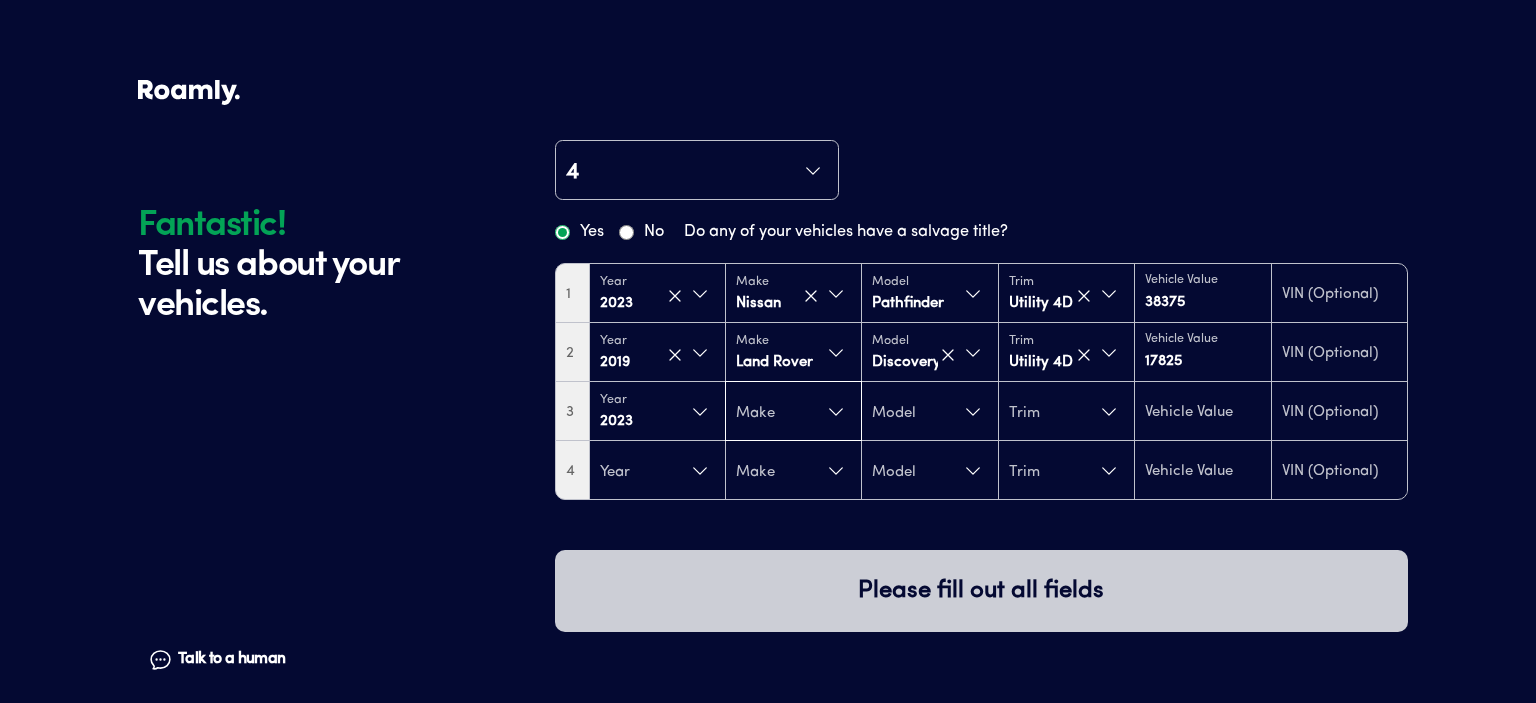 click on "Make" at bounding box center [793, 412] 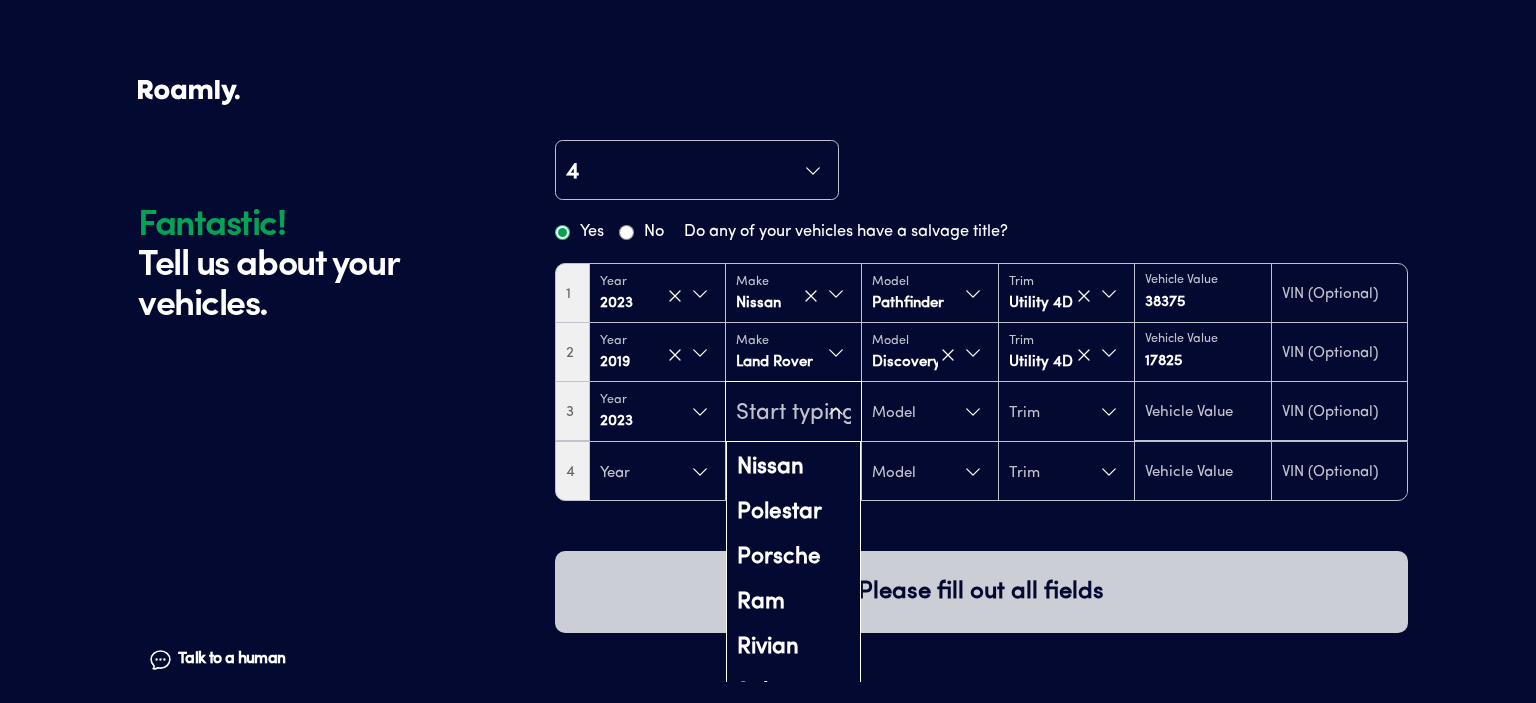 scroll, scrollTop: 1400, scrollLeft: 0, axis: vertical 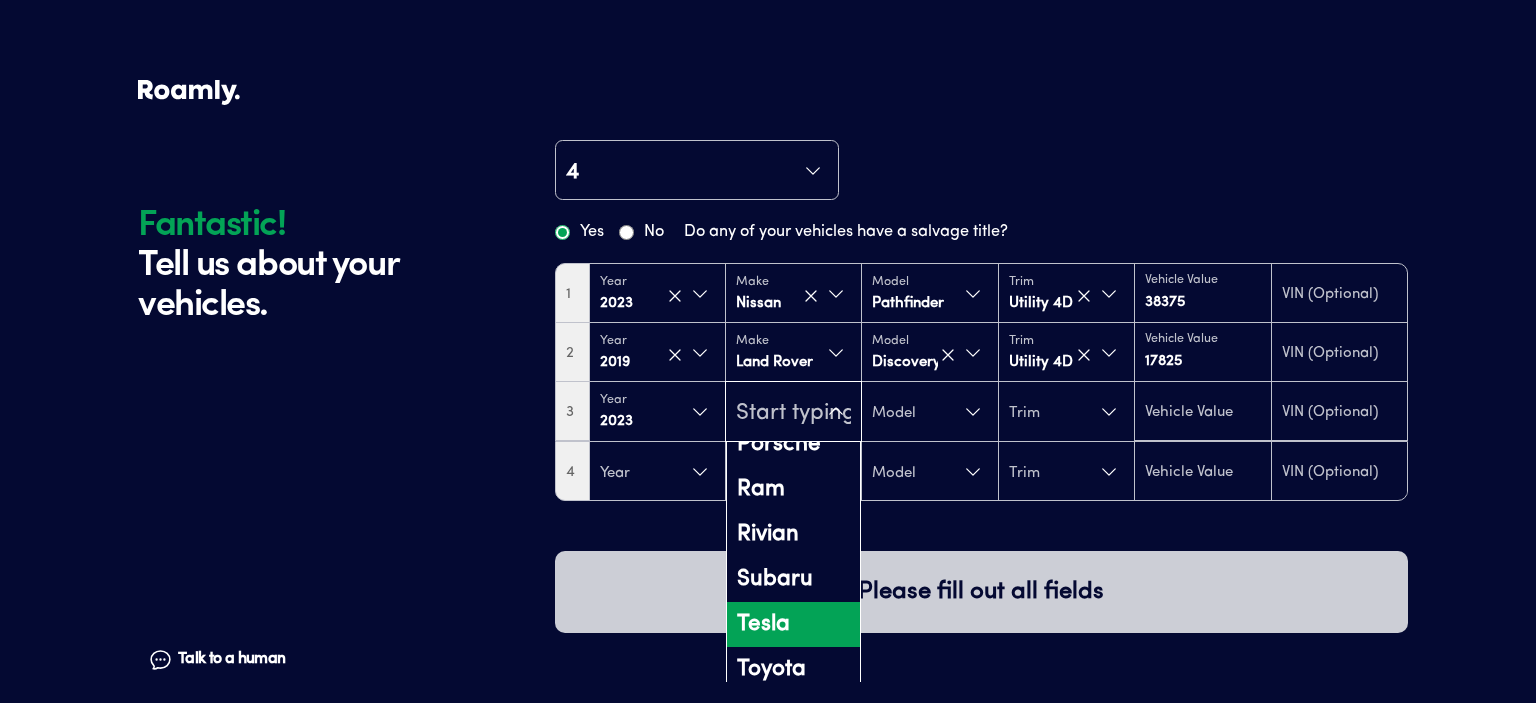 click on "Tesla" at bounding box center [793, 624] 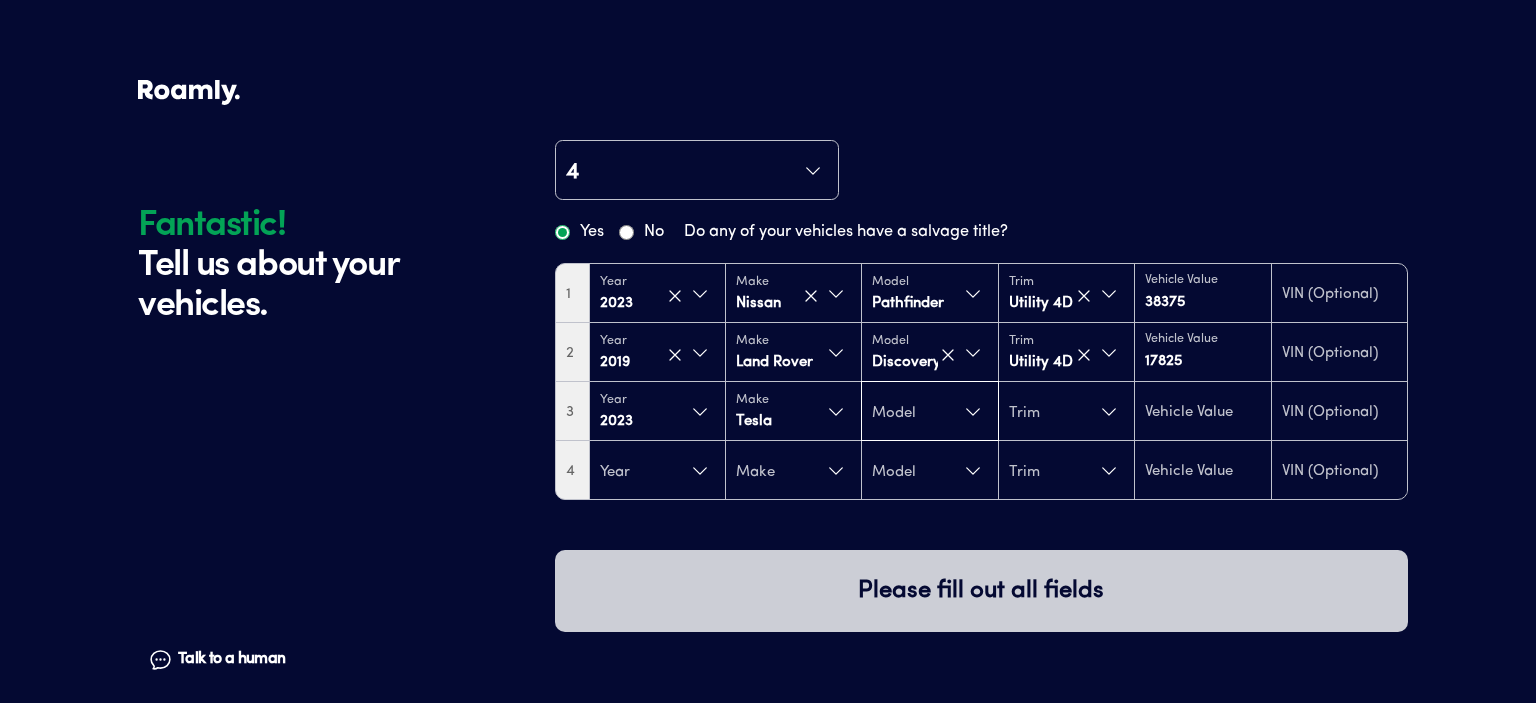 click on "Model" at bounding box center [929, 412] 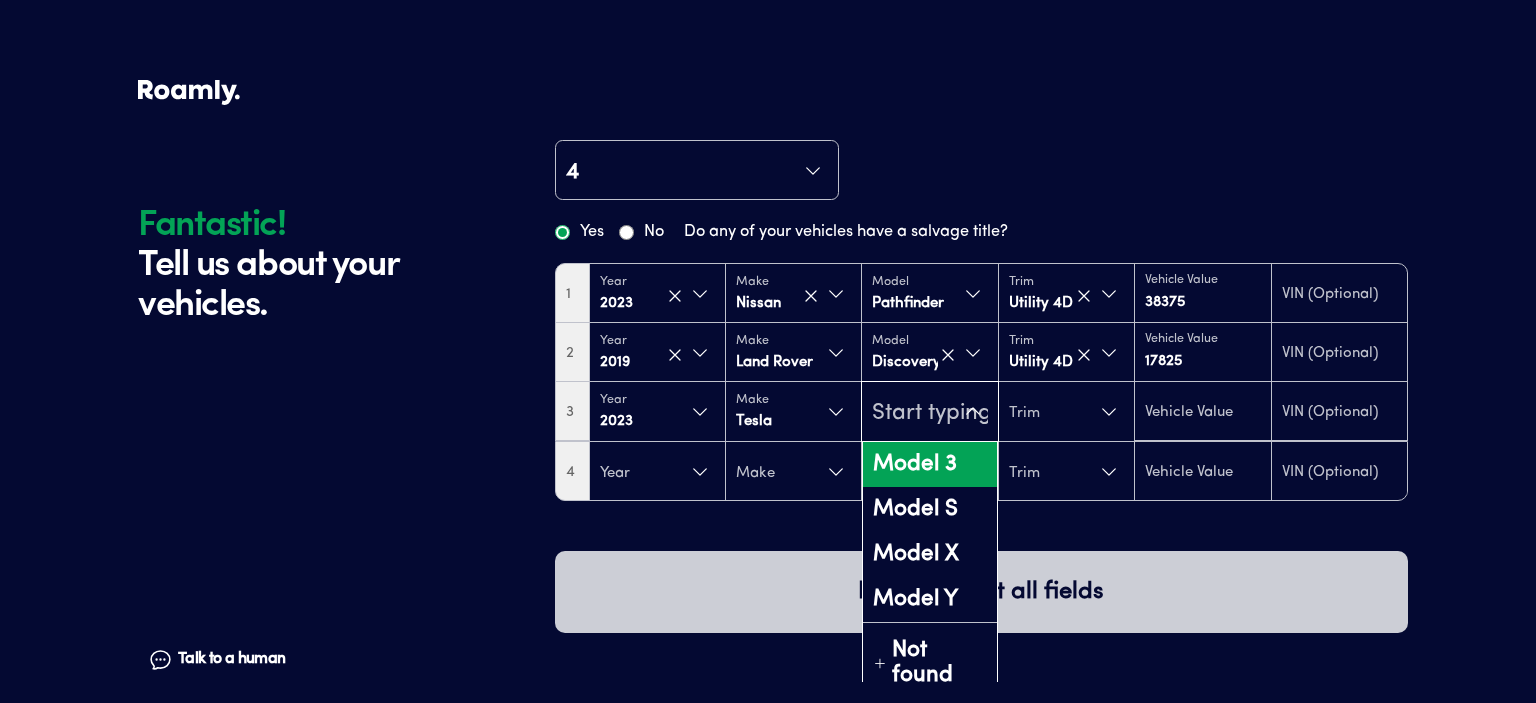 click on "Model 3" at bounding box center (929, 464) 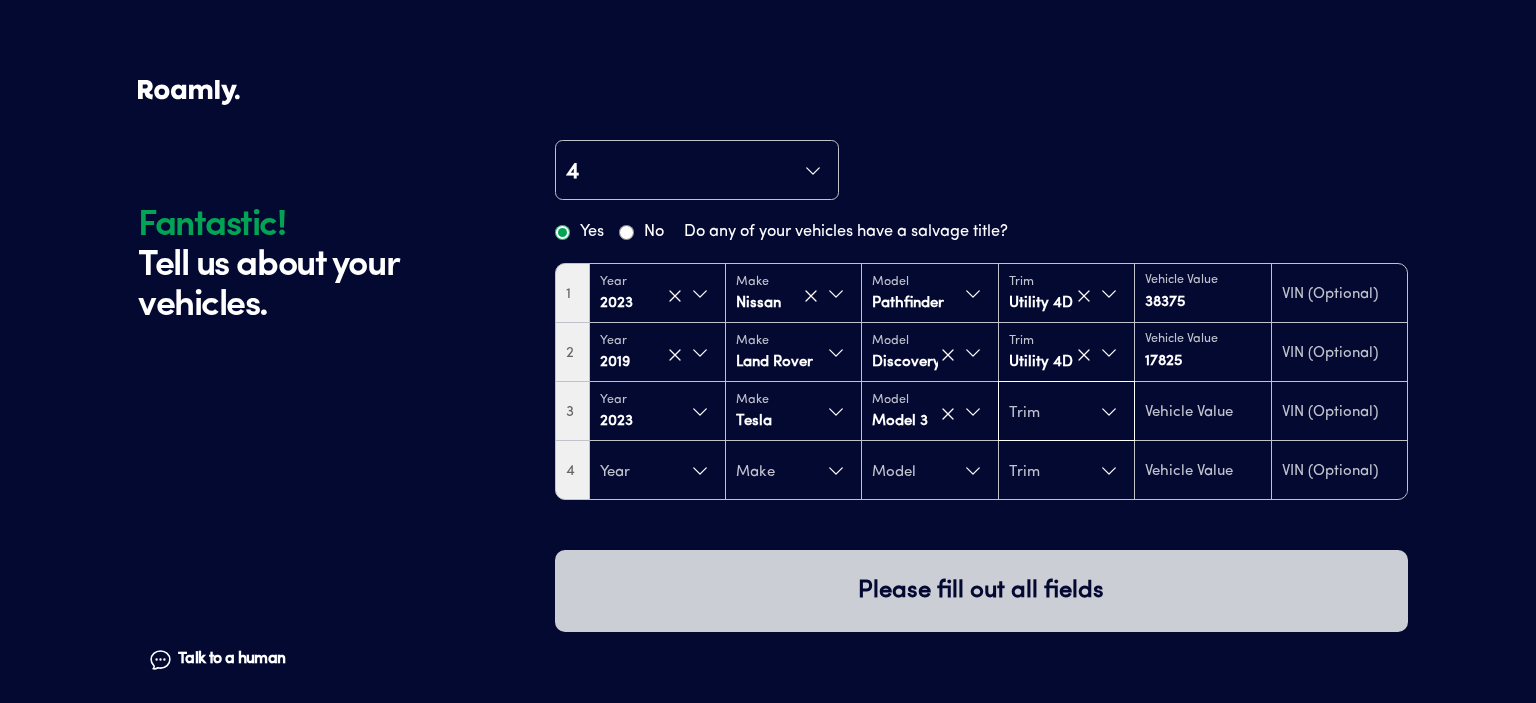 click on "Trim" at bounding box center (1066, 412) 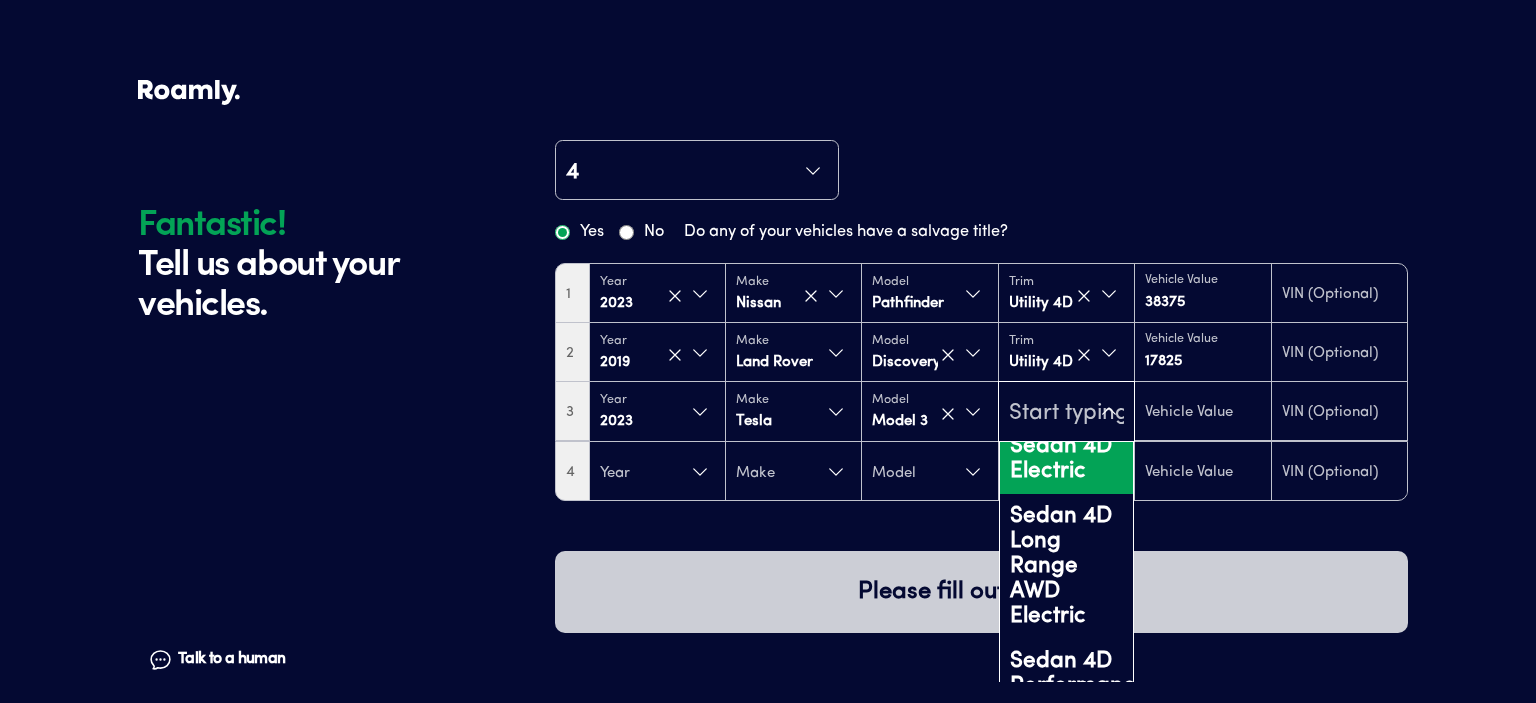 scroll, scrollTop: 82, scrollLeft: 0, axis: vertical 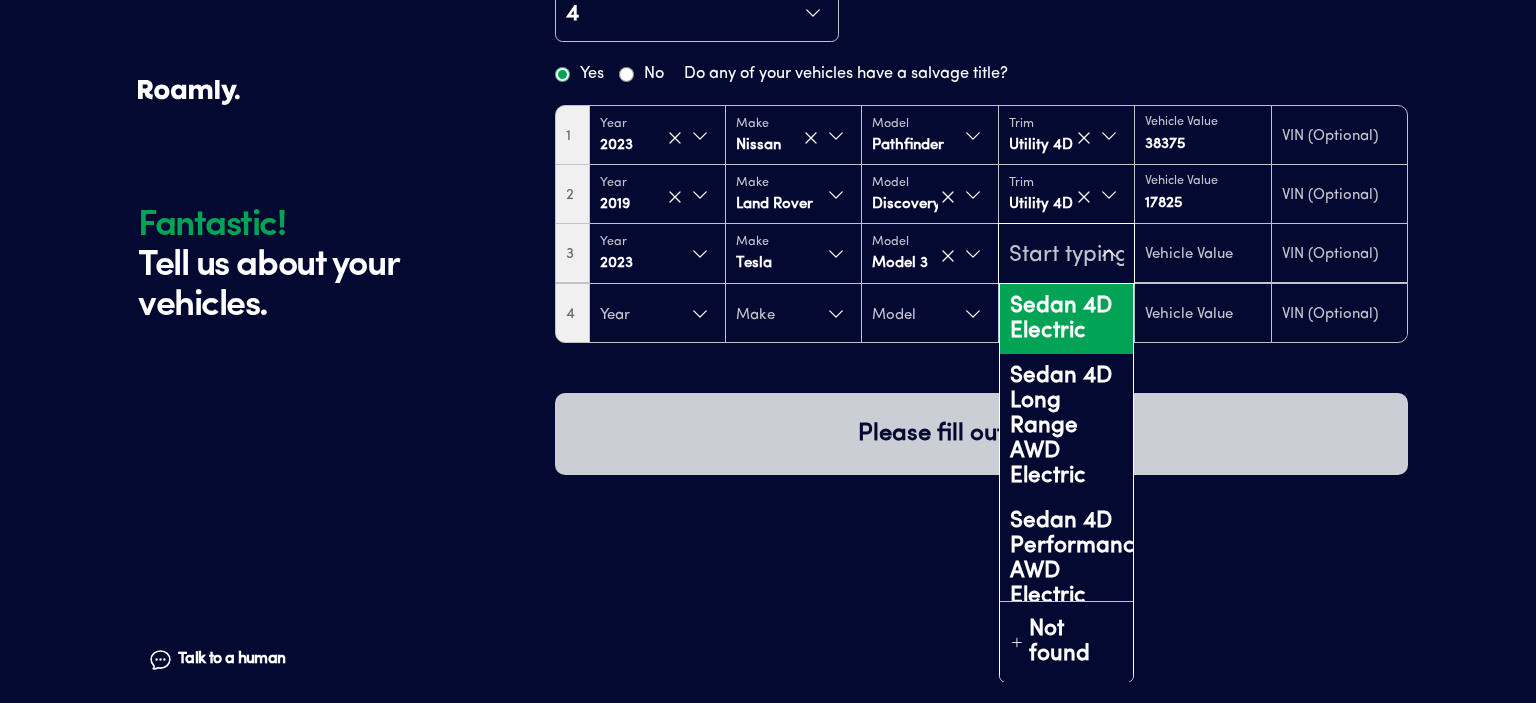 click on "Sedan 4D Electric" at bounding box center [1066, 319] 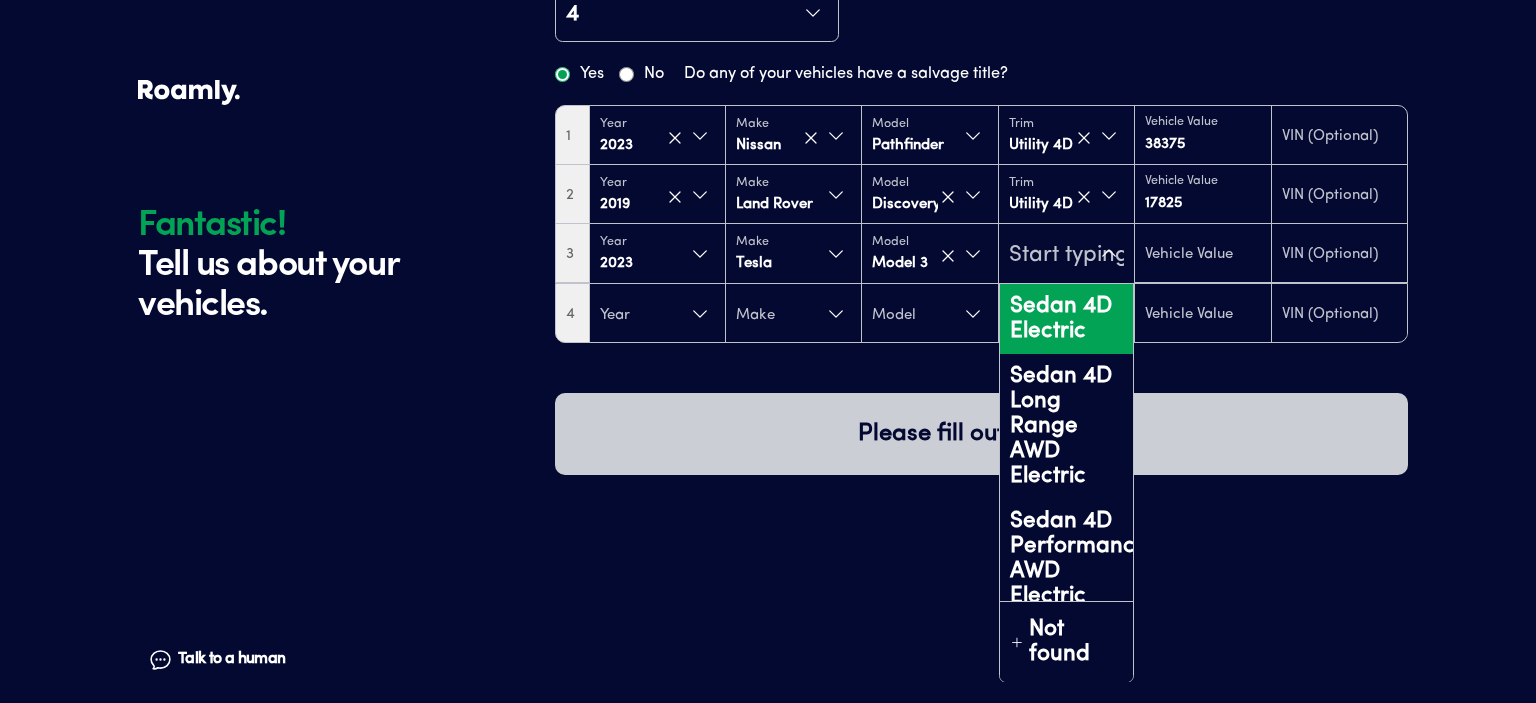 type on "29950" 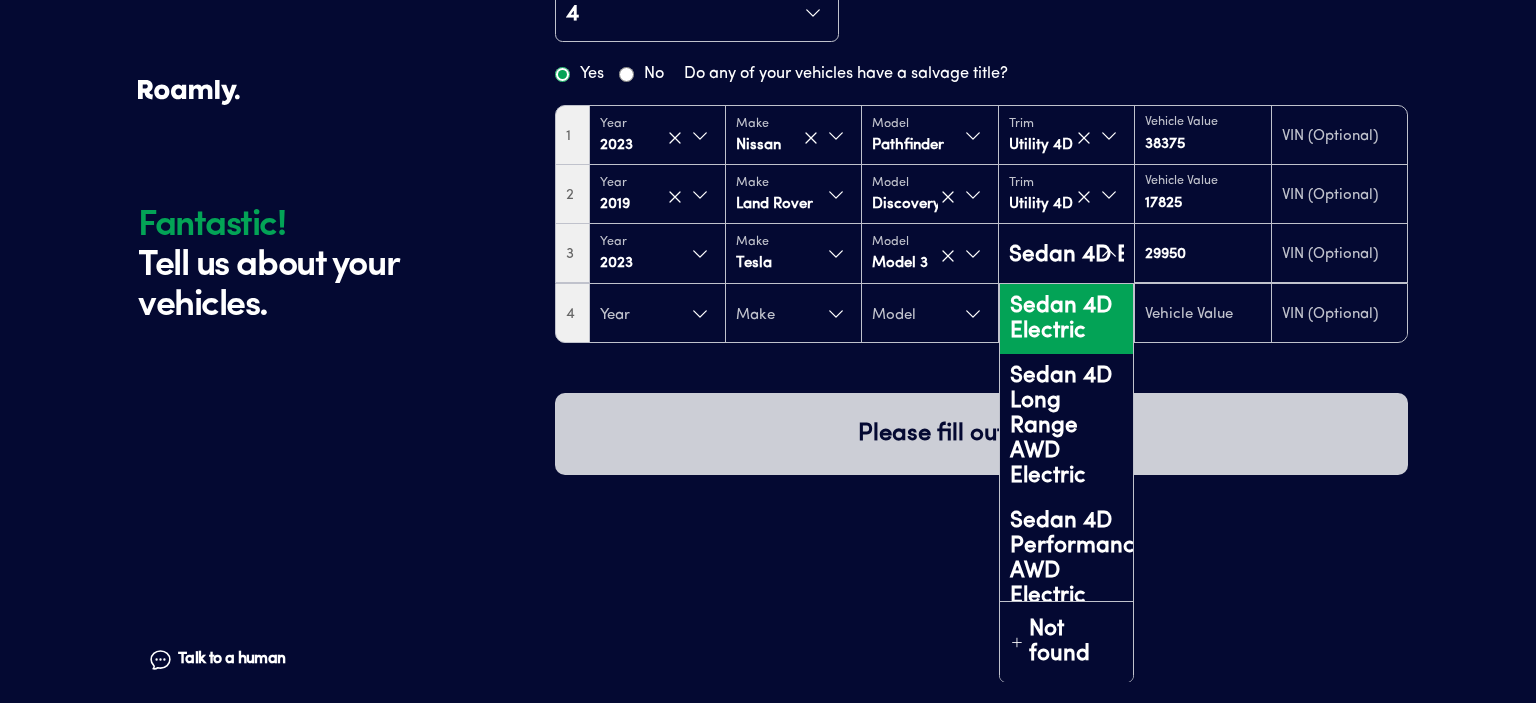 scroll, scrollTop: 0, scrollLeft: 0, axis: both 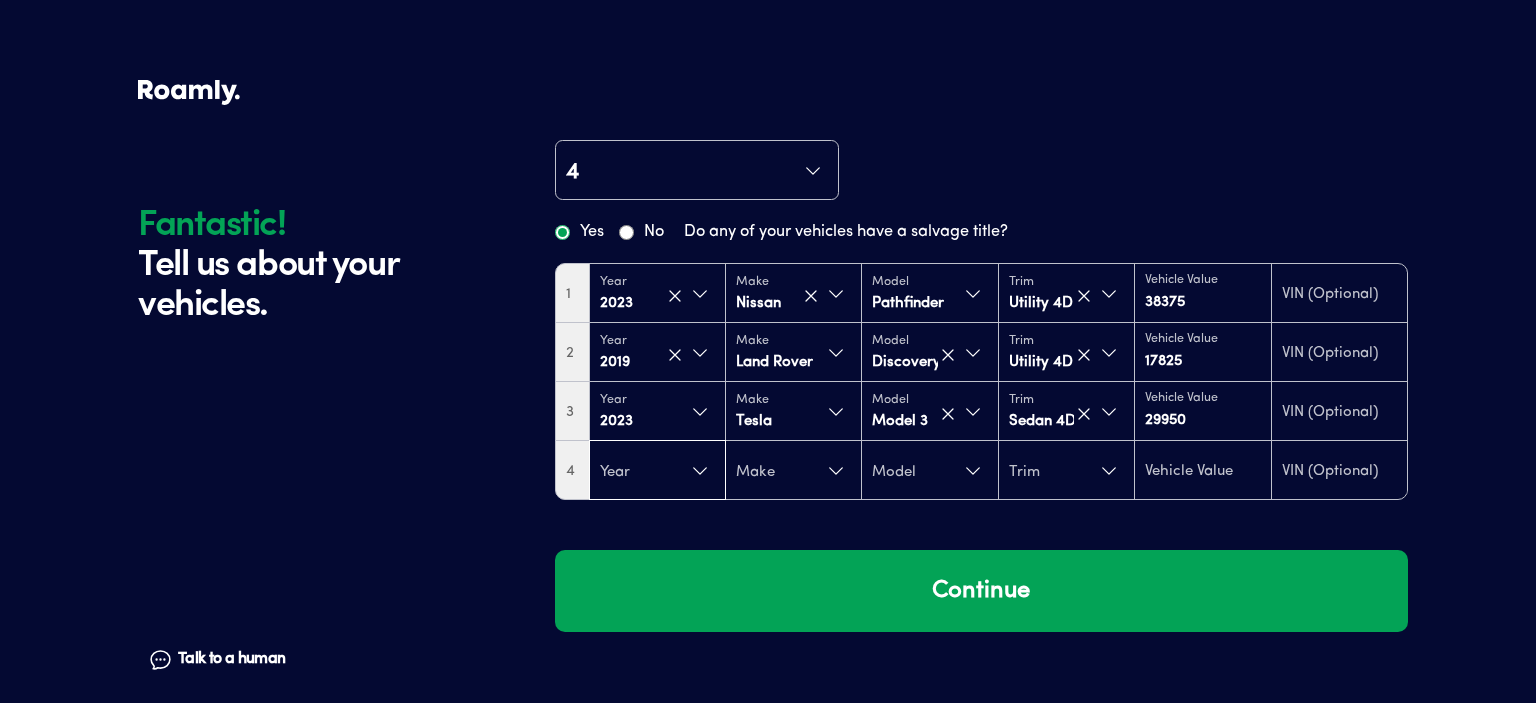 click on "Year" at bounding box center [657, 471] 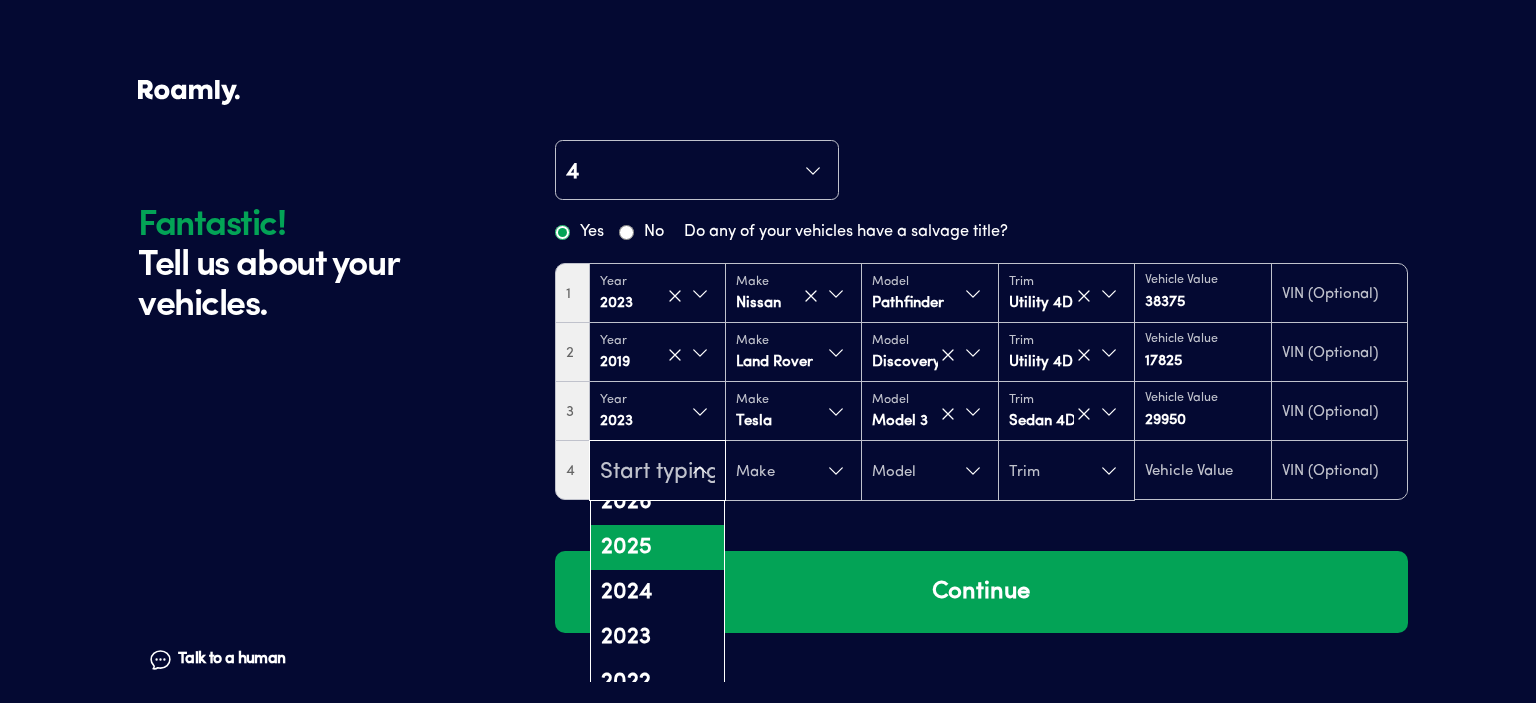 scroll, scrollTop: 100, scrollLeft: 0, axis: vertical 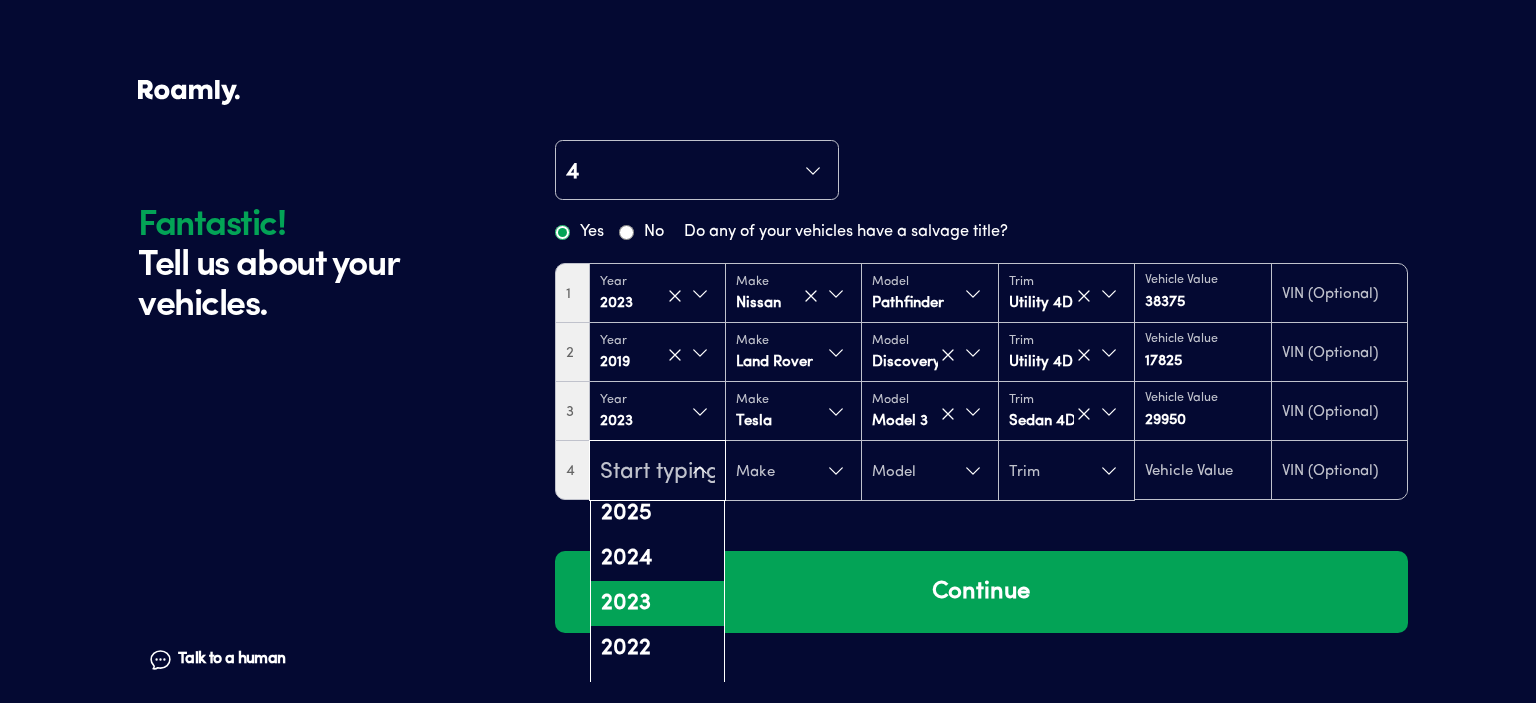 click on "2023" at bounding box center [657, 603] 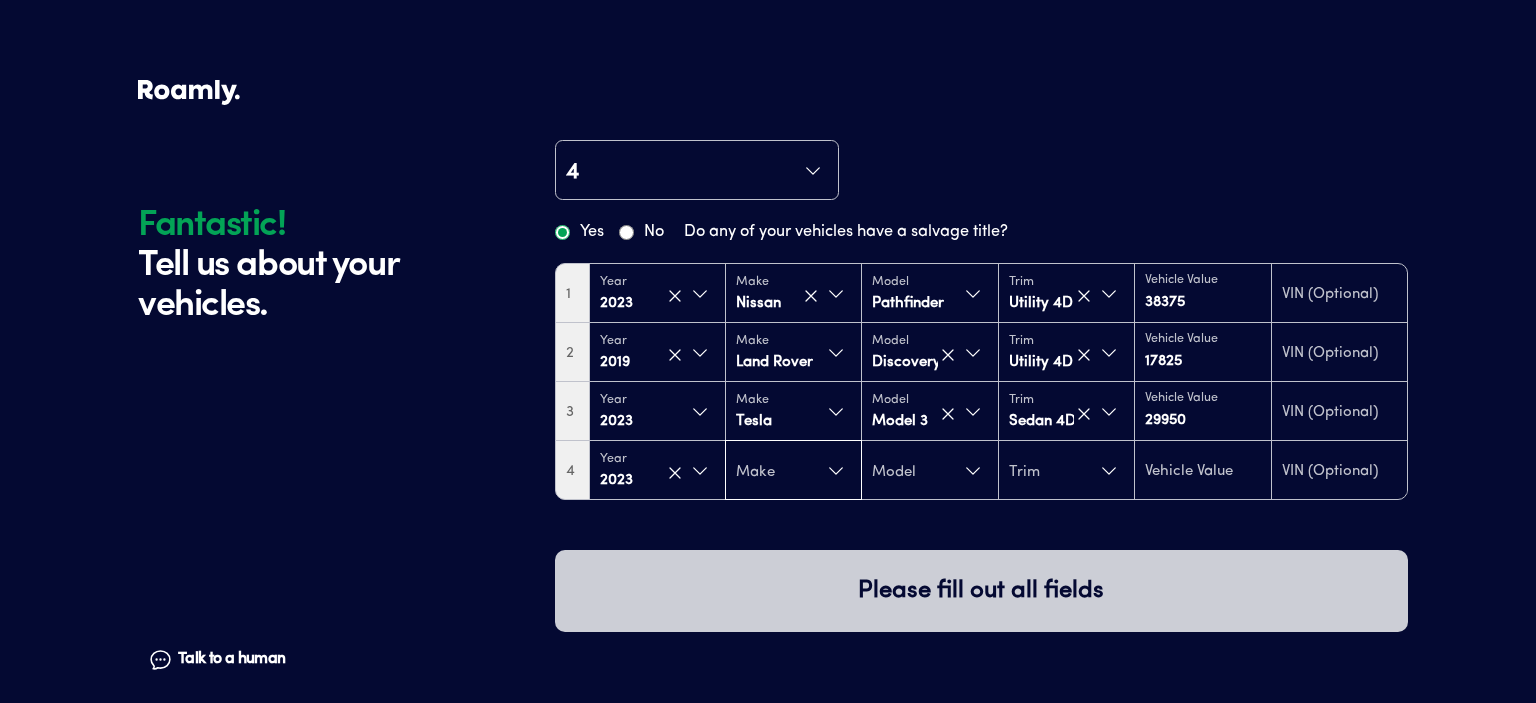 click on "Make" at bounding box center [793, 471] 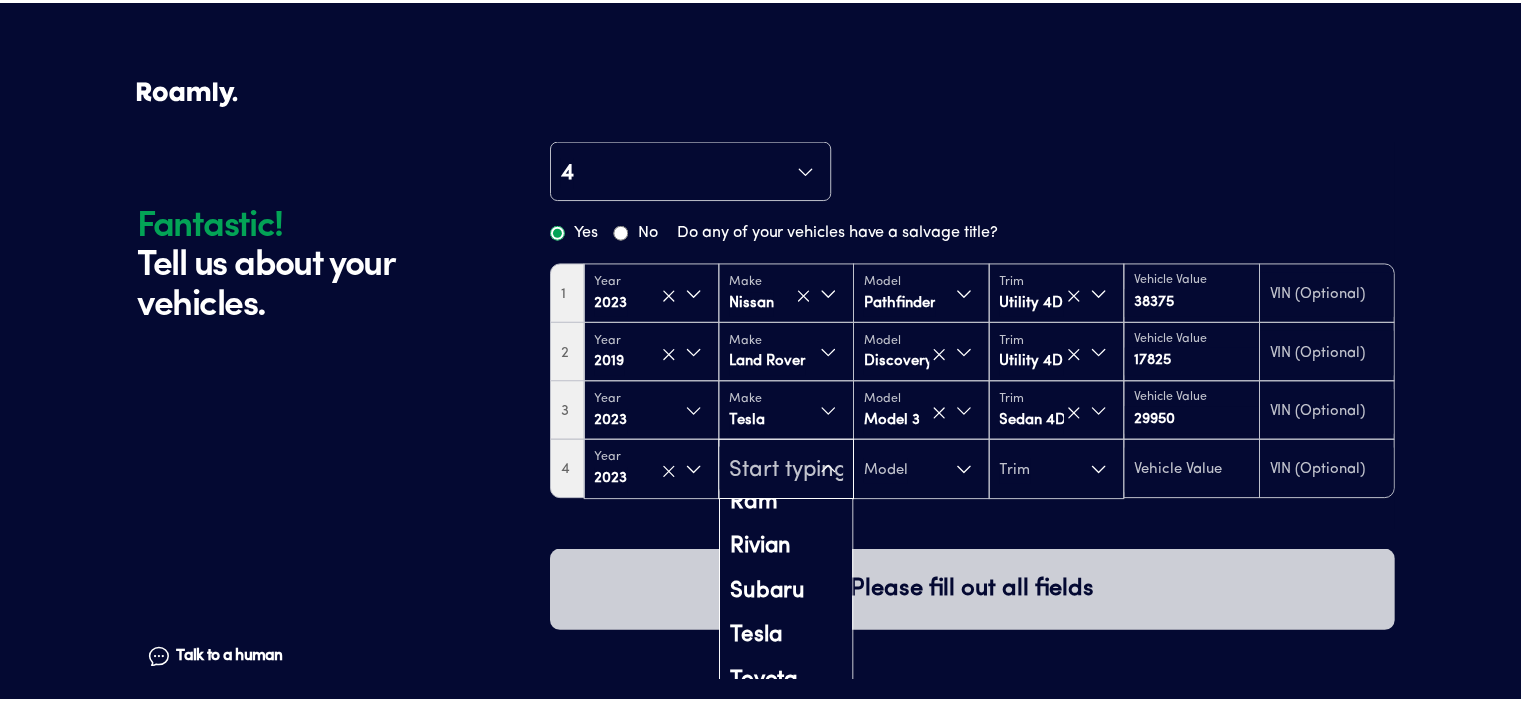 scroll, scrollTop: 1482, scrollLeft: 0, axis: vertical 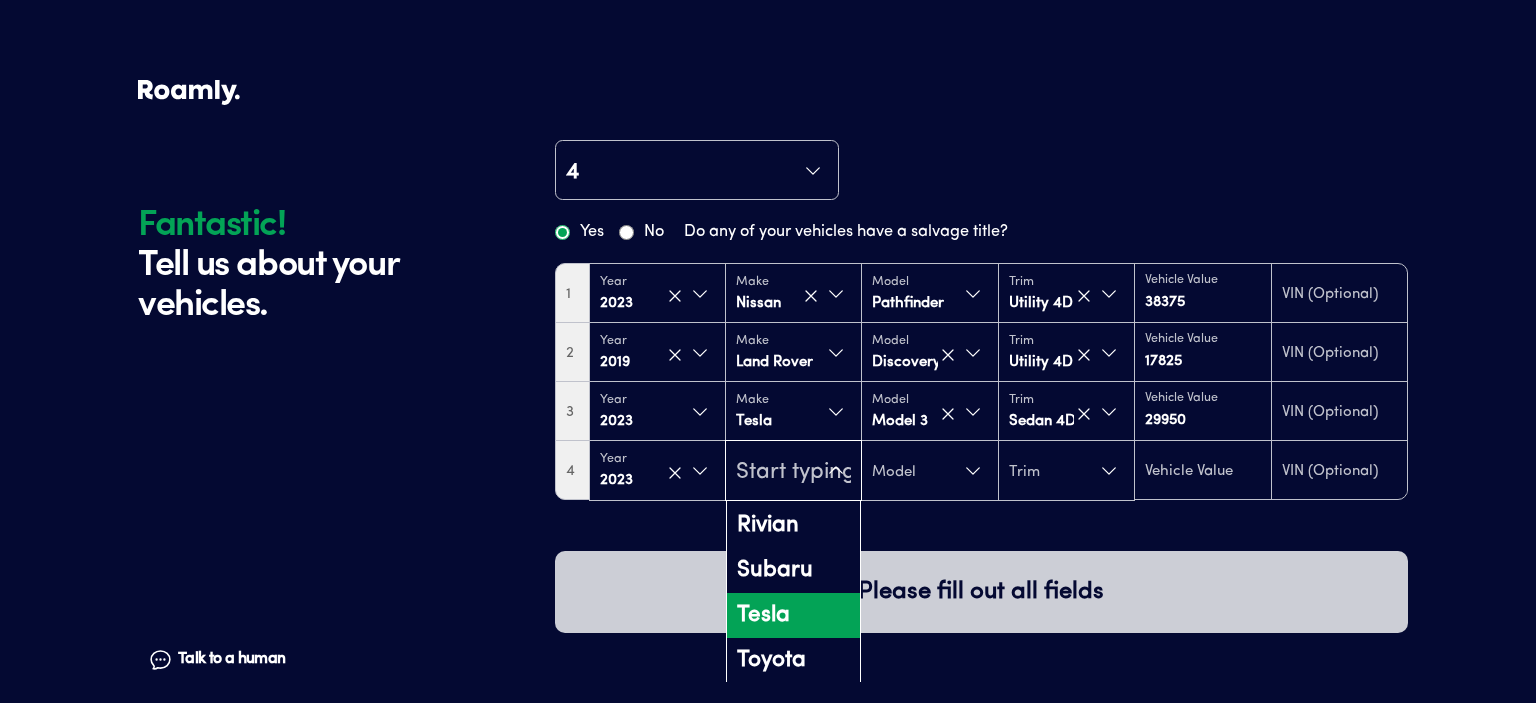 click on "Tesla" at bounding box center (793, 615) 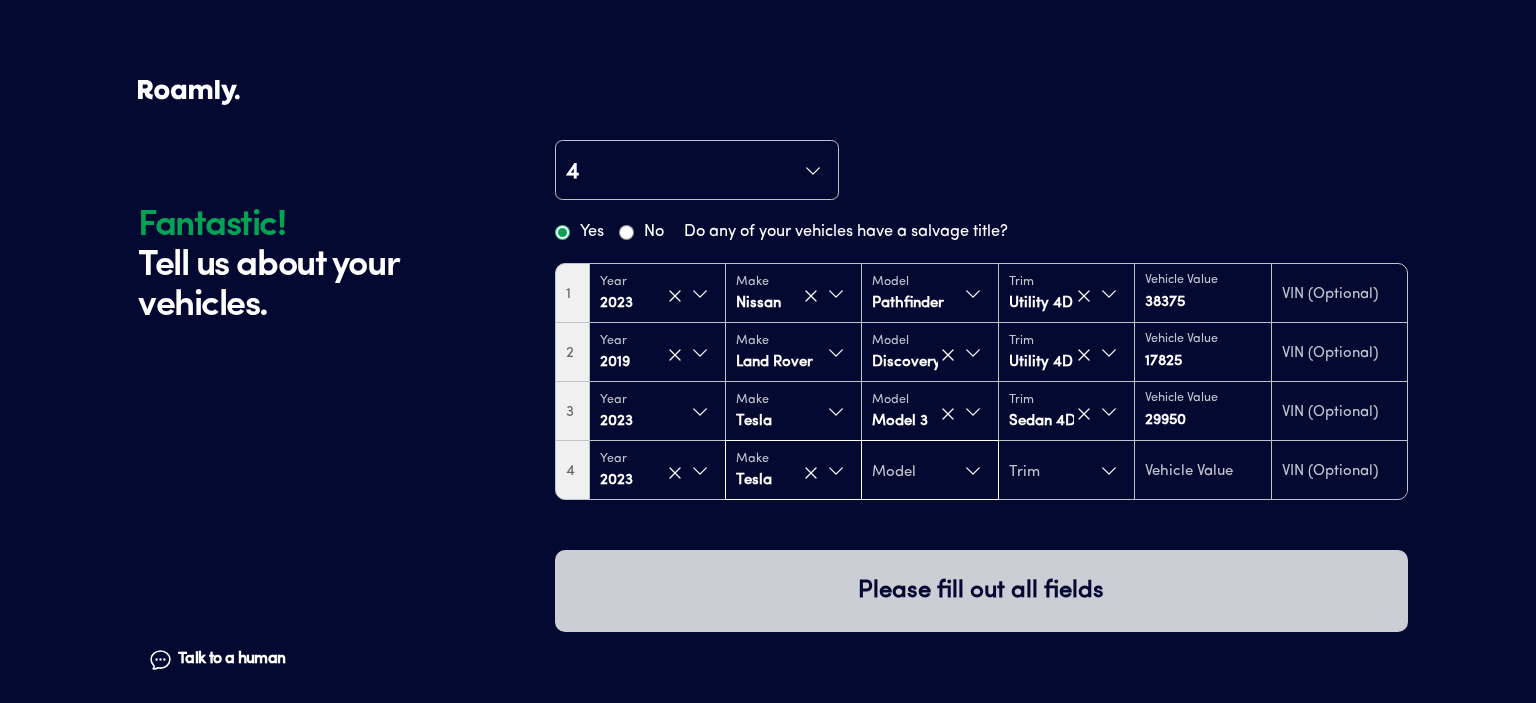 click on "Model" at bounding box center (929, 471) 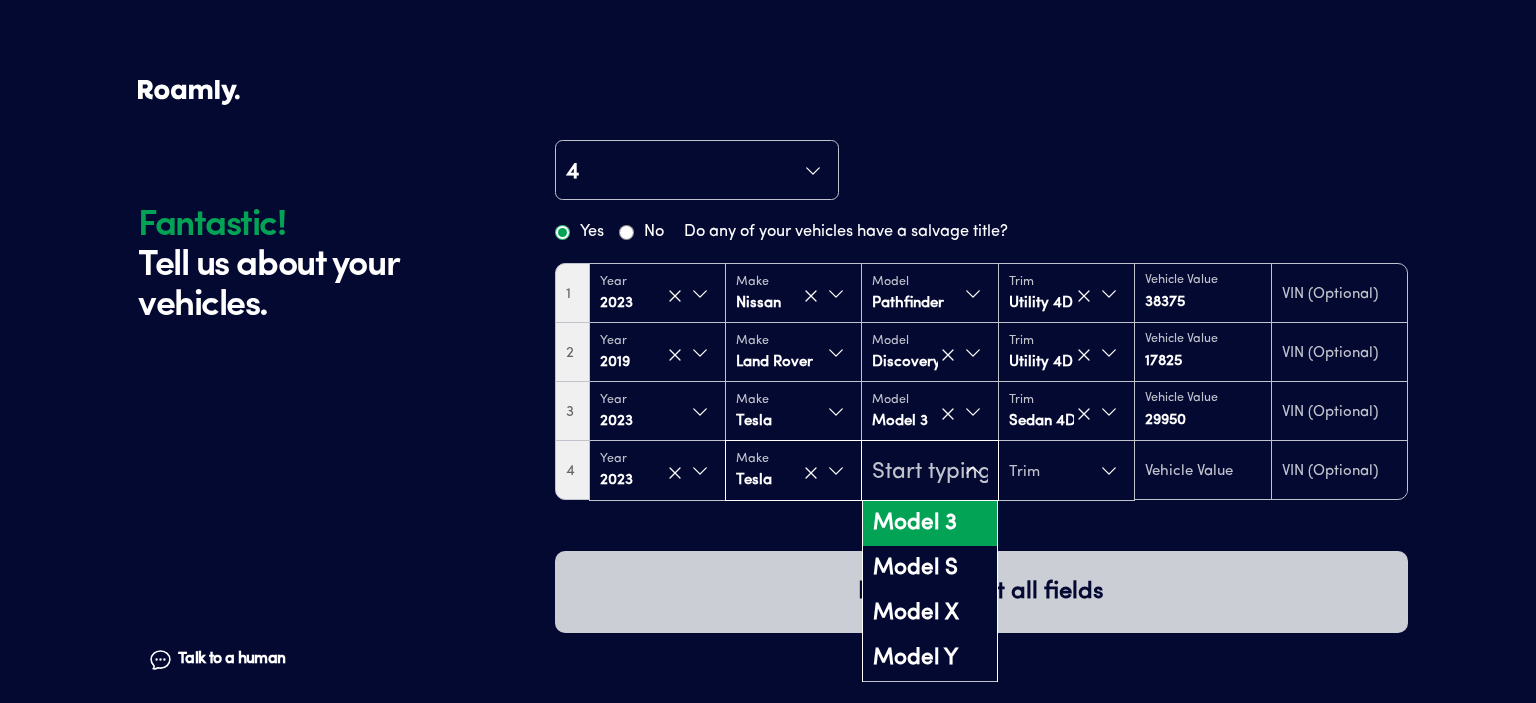 click on "Model 3" at bounding box center (929, 523) 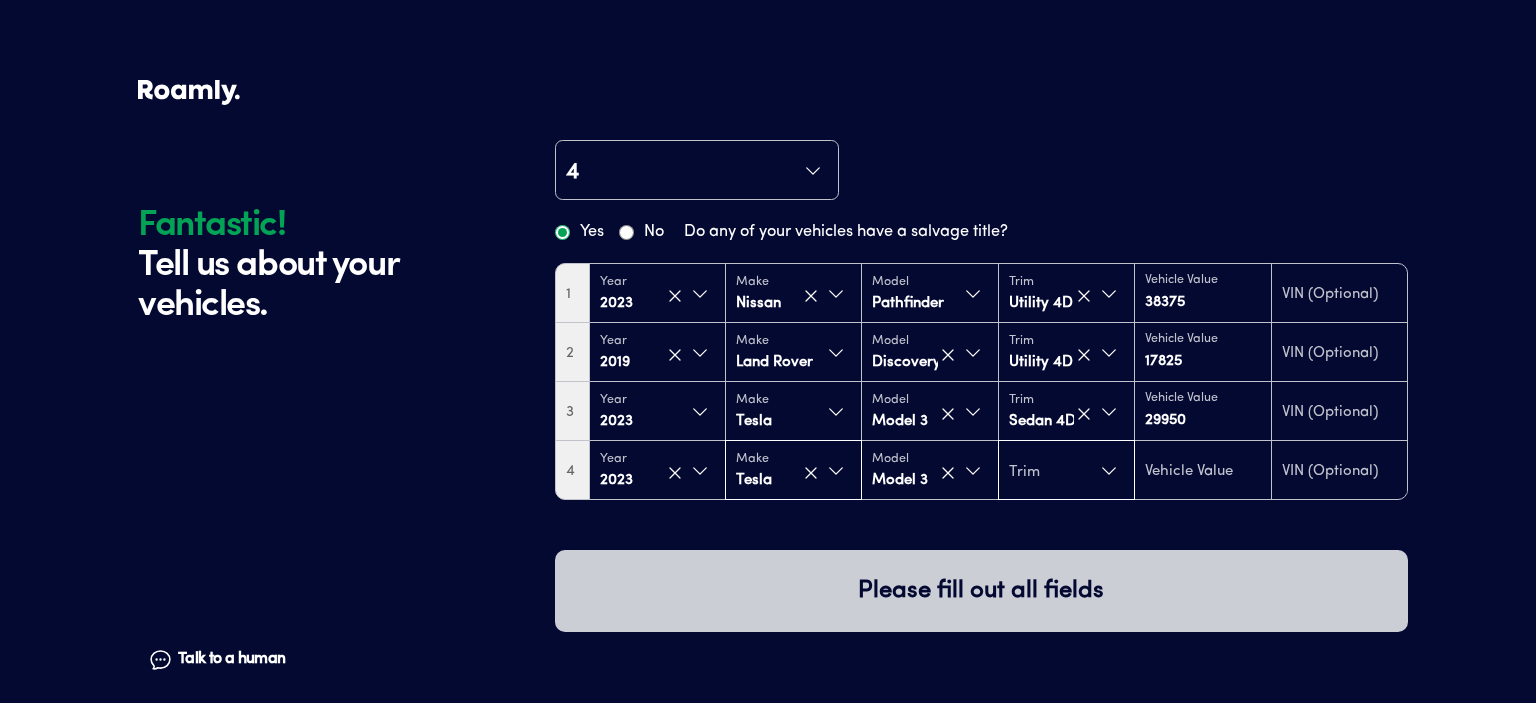 click on "Trim" at bounding box center [1066, 471] 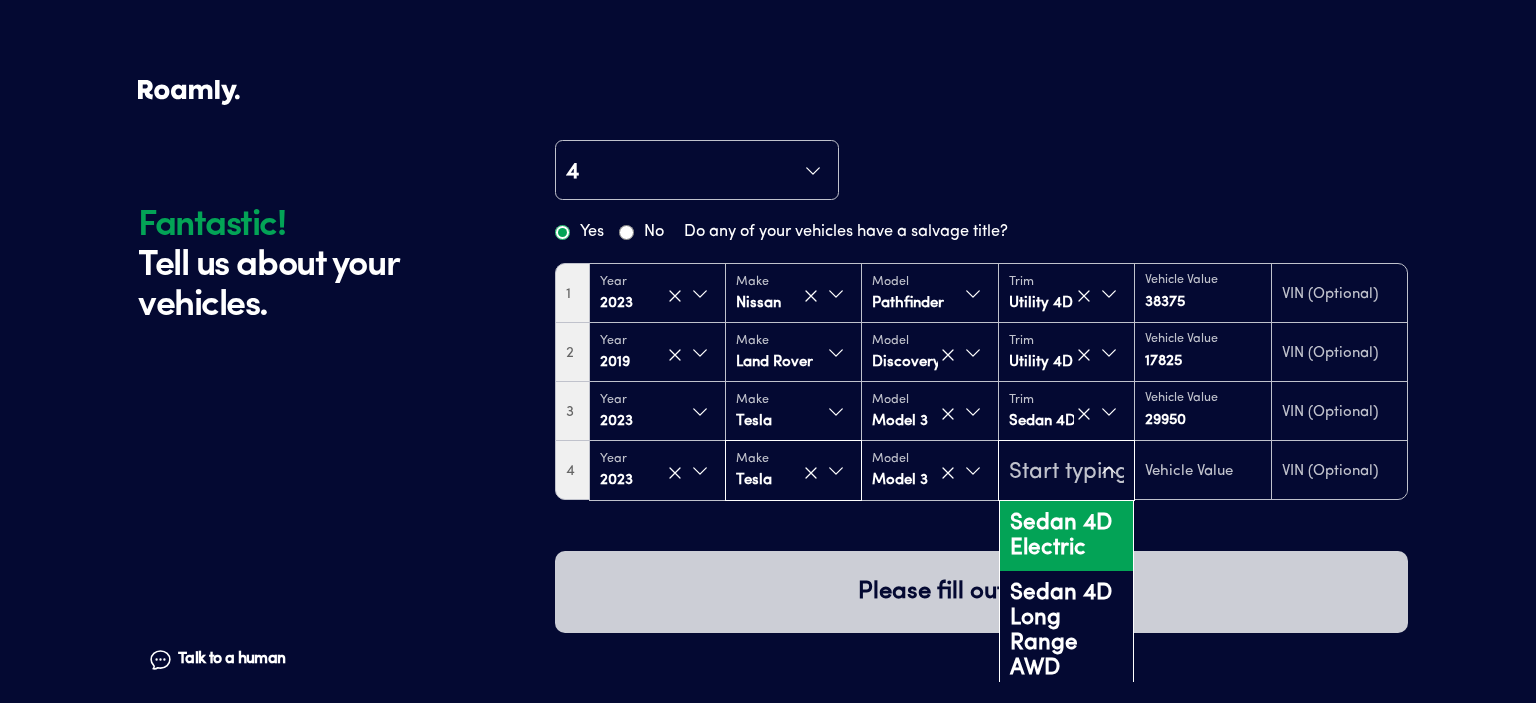 click on "Sedan 4D Electric" at bounding box center [1066, 536] 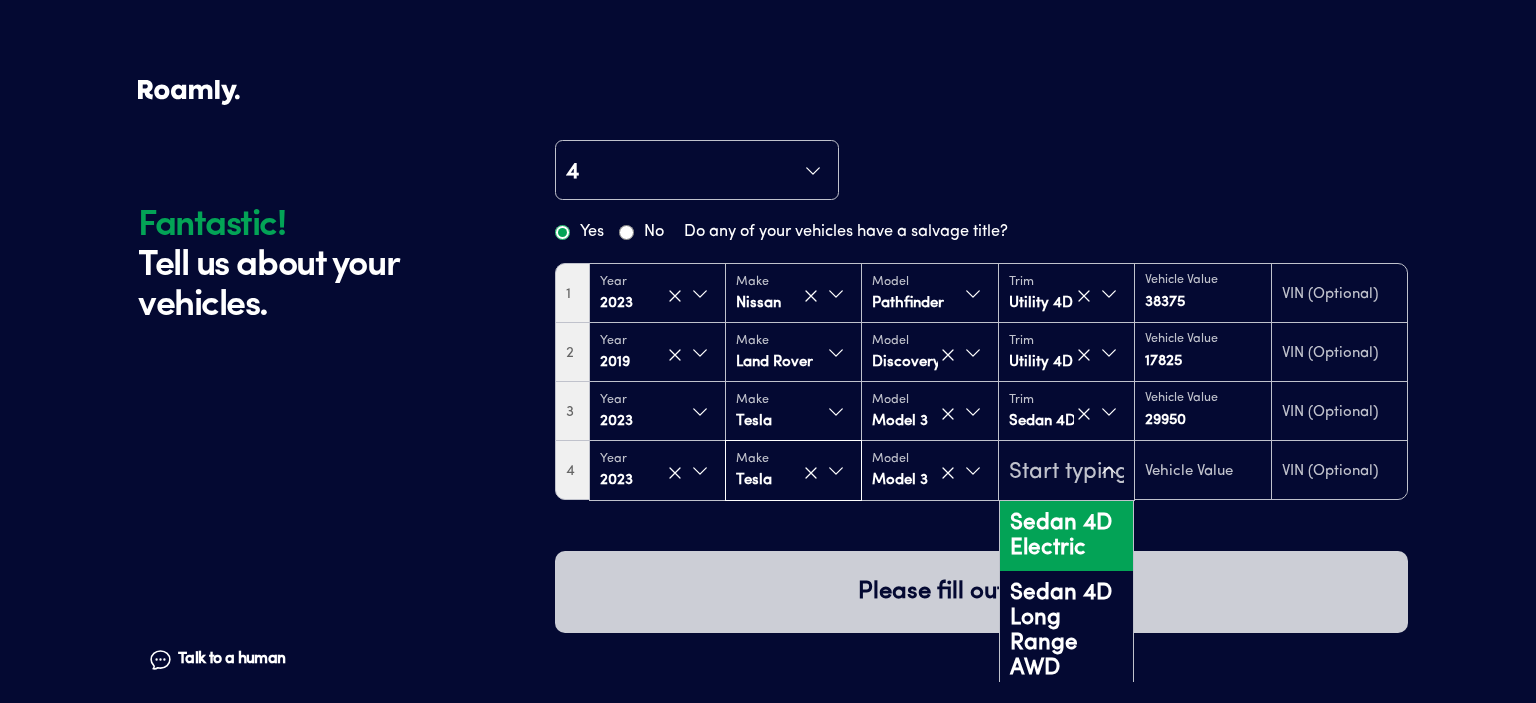 type on "29950" 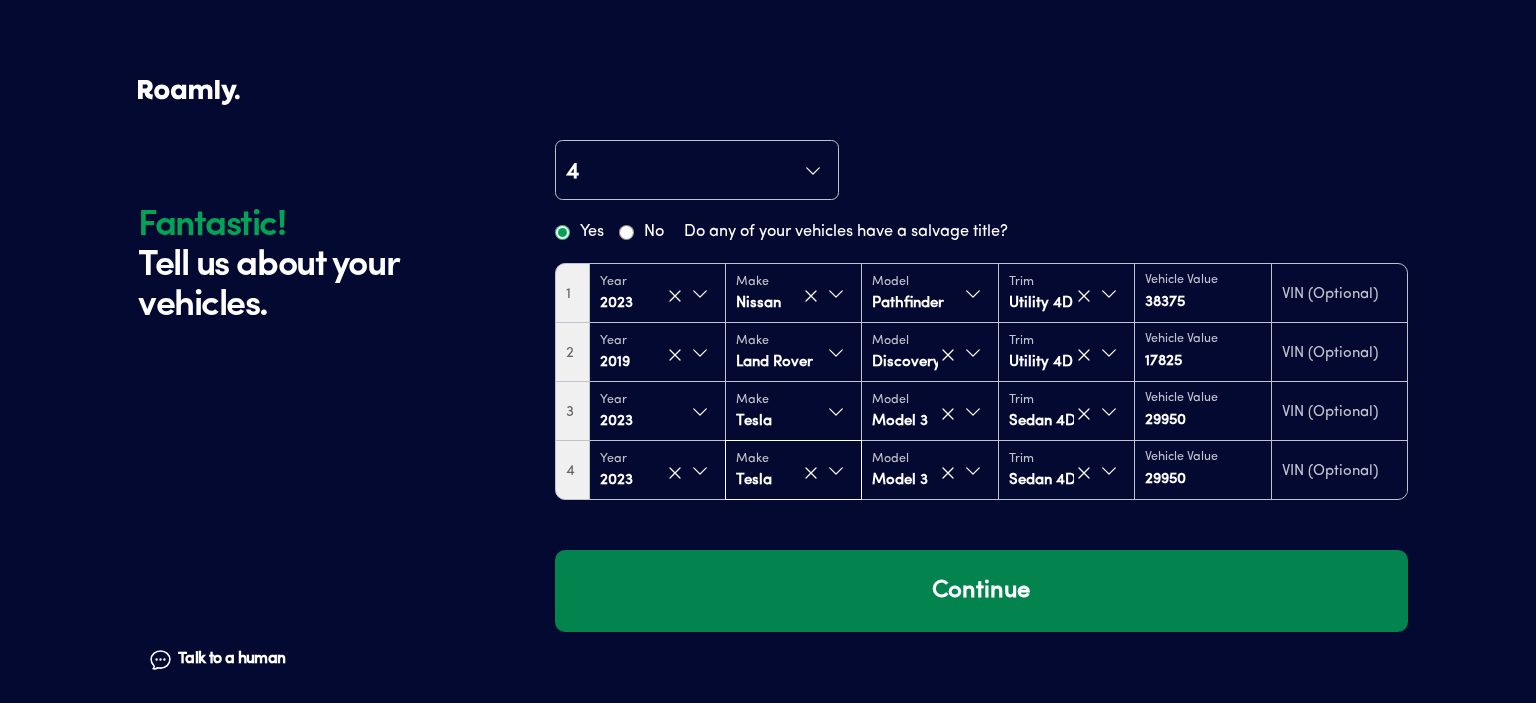 click on "Continue" at bounding box center [981, 591] 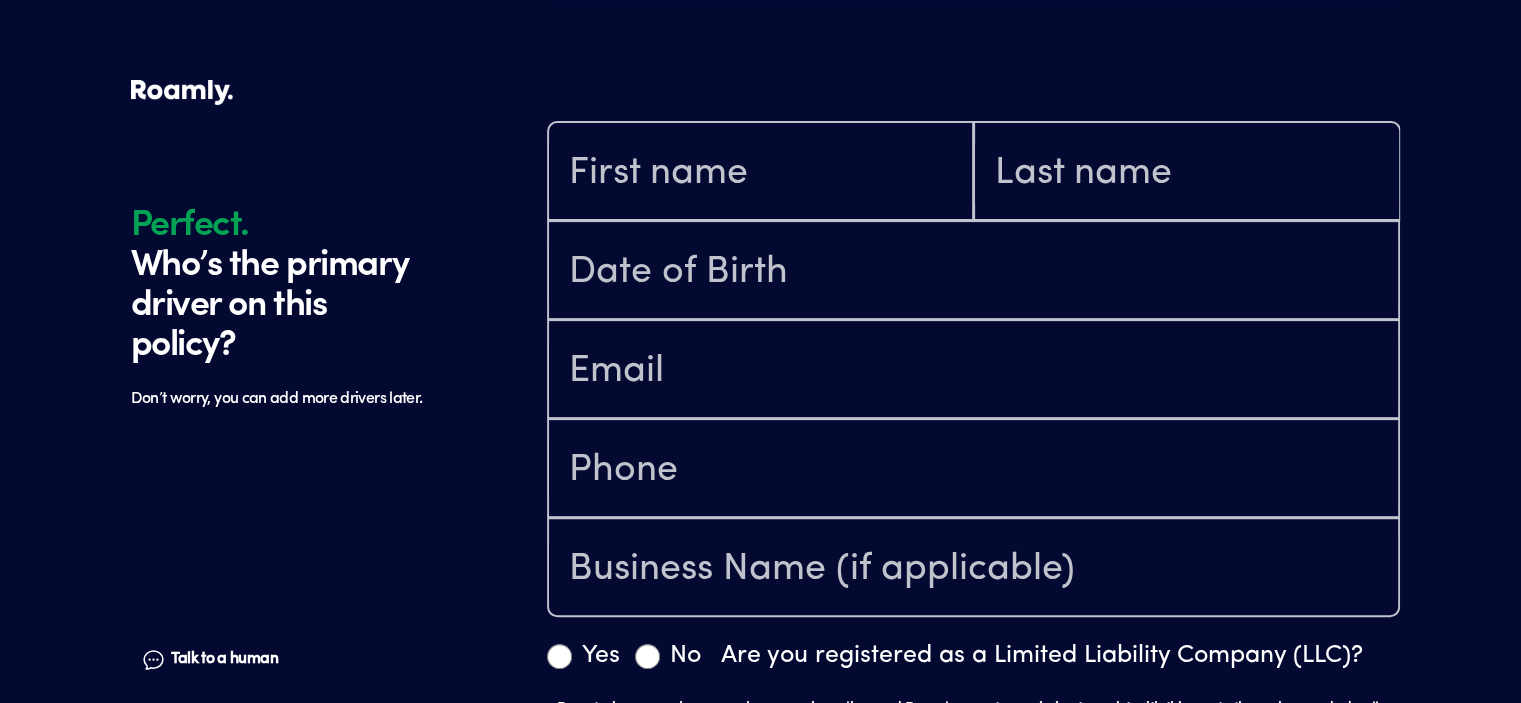 scroll, scrollTop: 816, scrollLeft: 0, axis: vertical 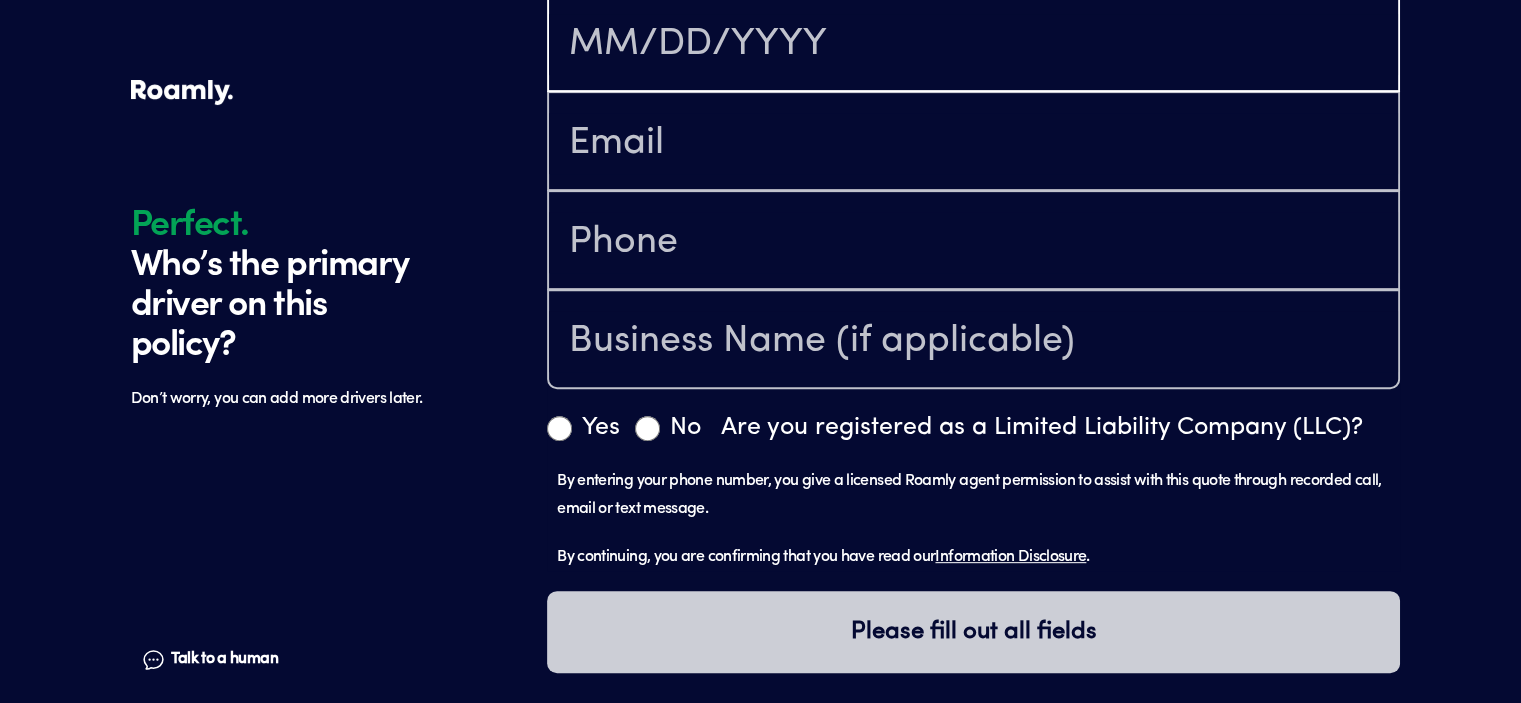 click at bounding box center [973, 44] 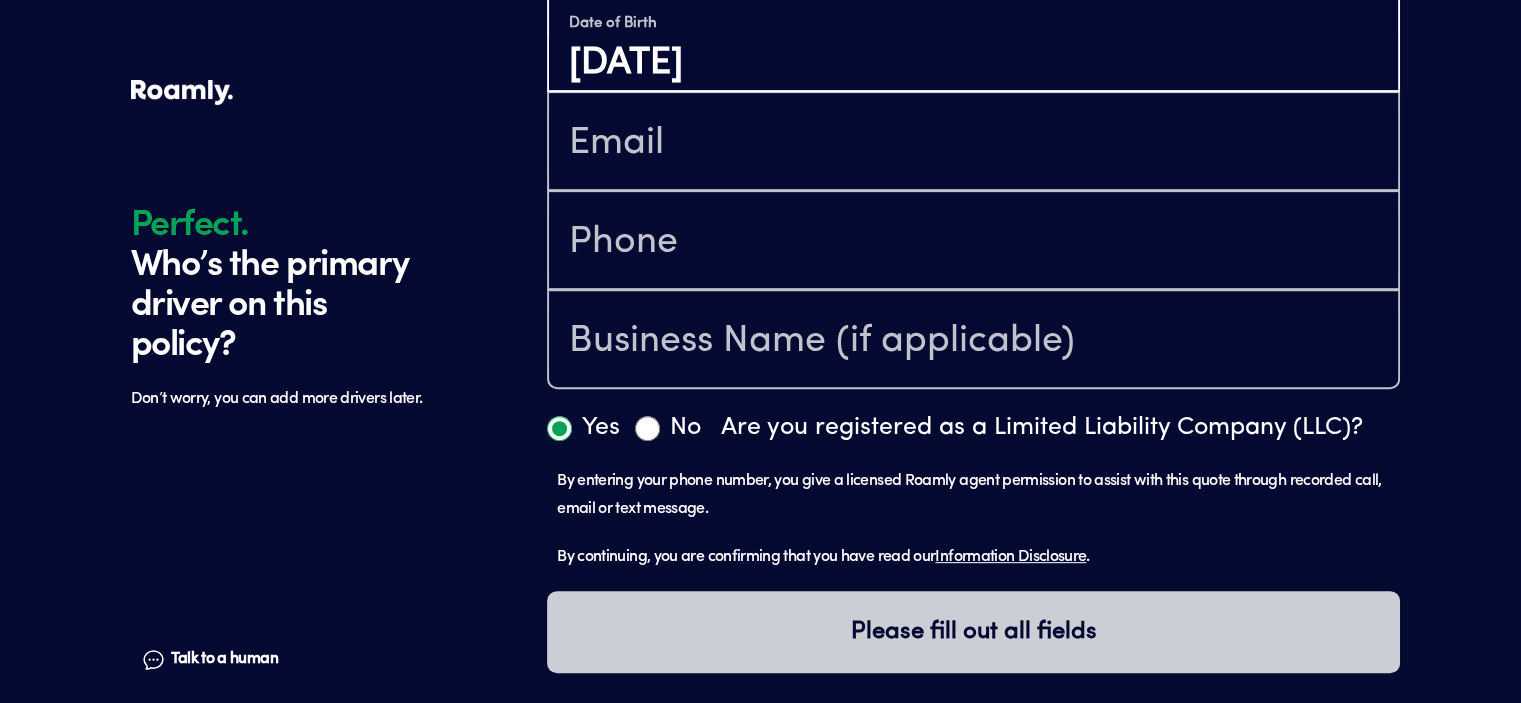 type on "[DATE]" 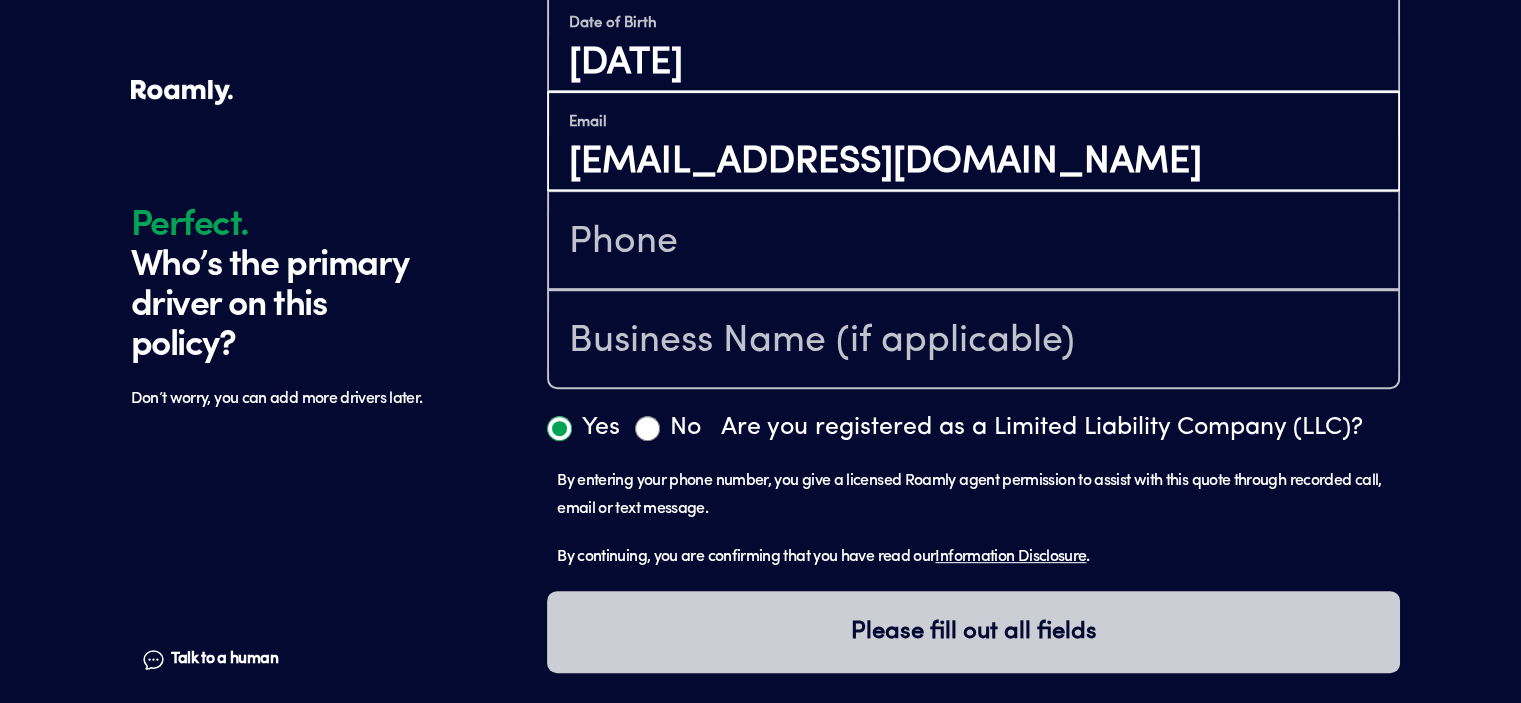 type on "[EMAIL_ADDRESS][DOMAIN_NAME]" 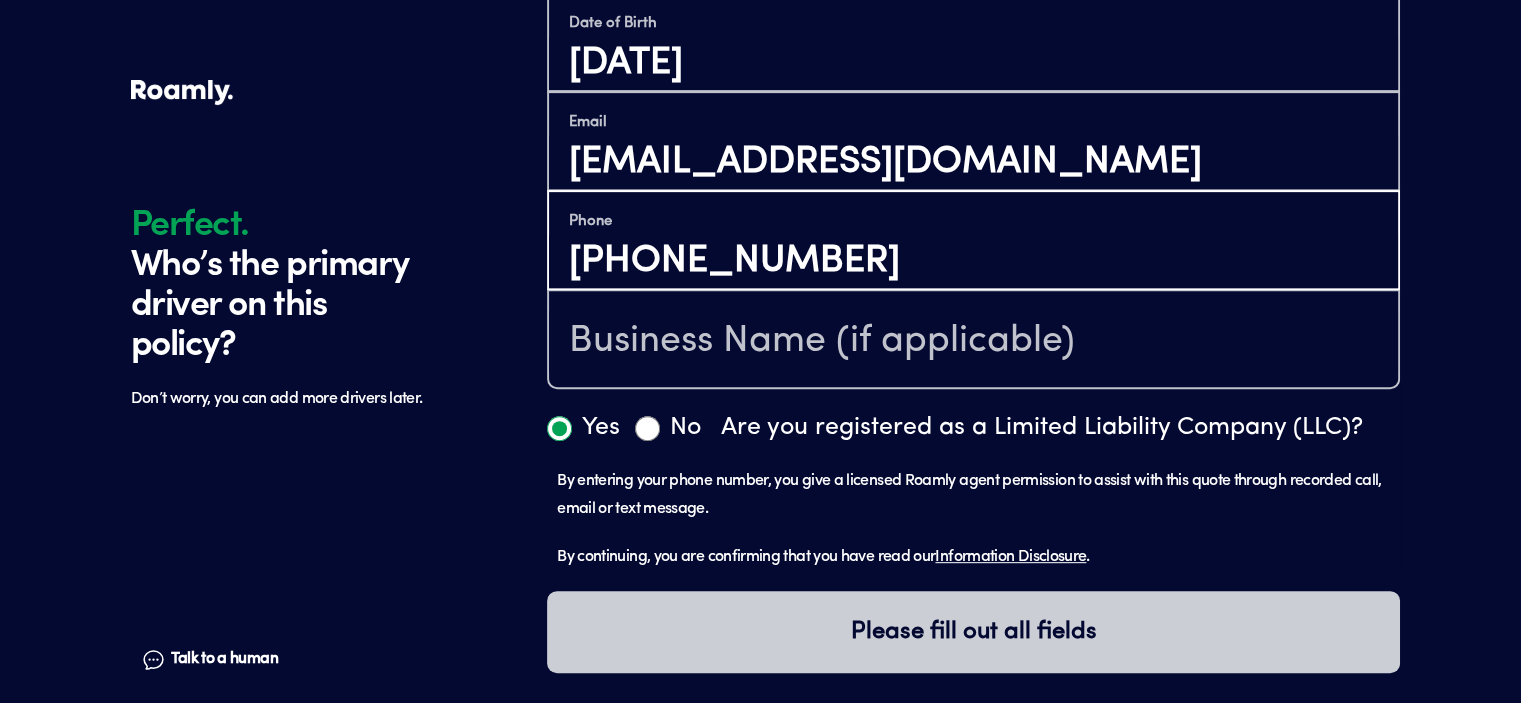 type on "[PHONE_NUMBER]" 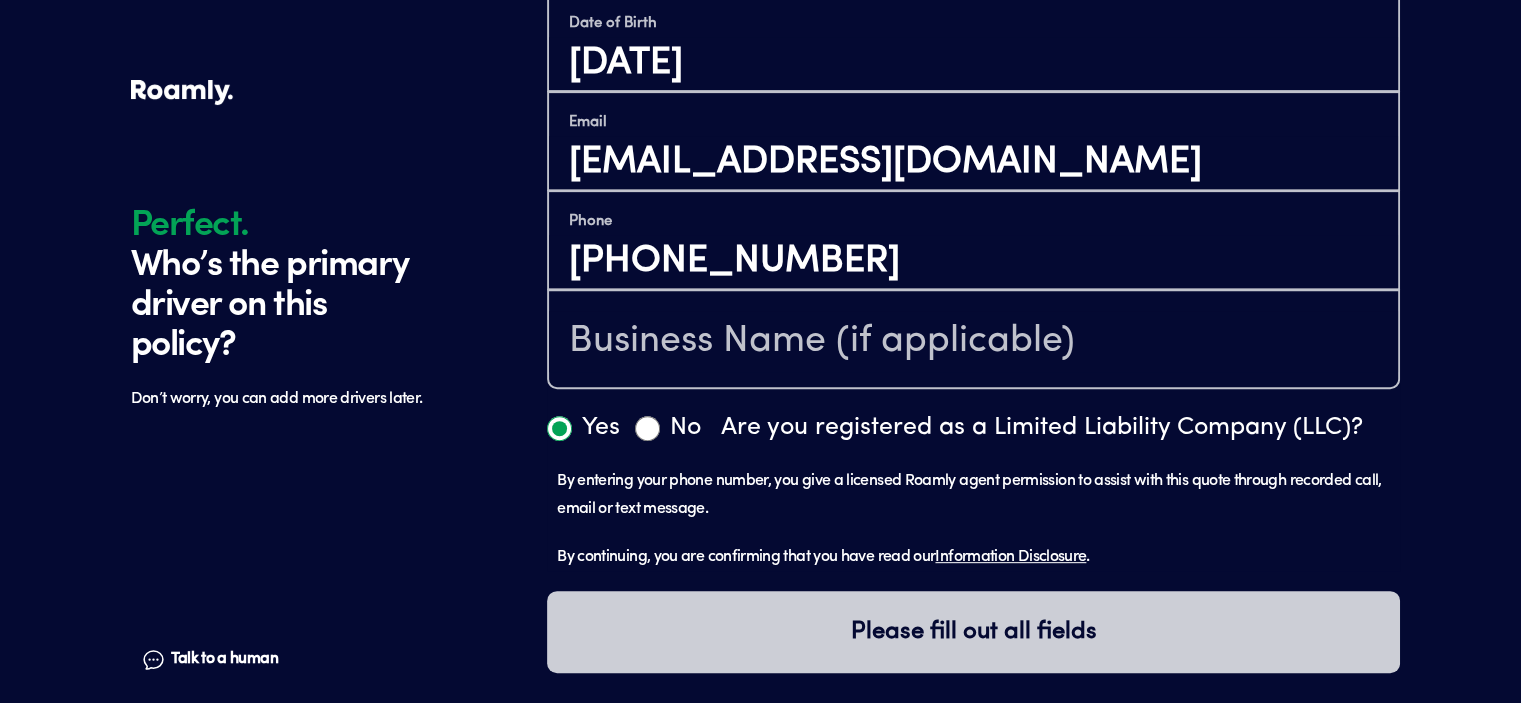 drag, startPoint x: 643, startPoint y: 432, endPoint x: 661, endPoint y: 438, distance: 18.973665 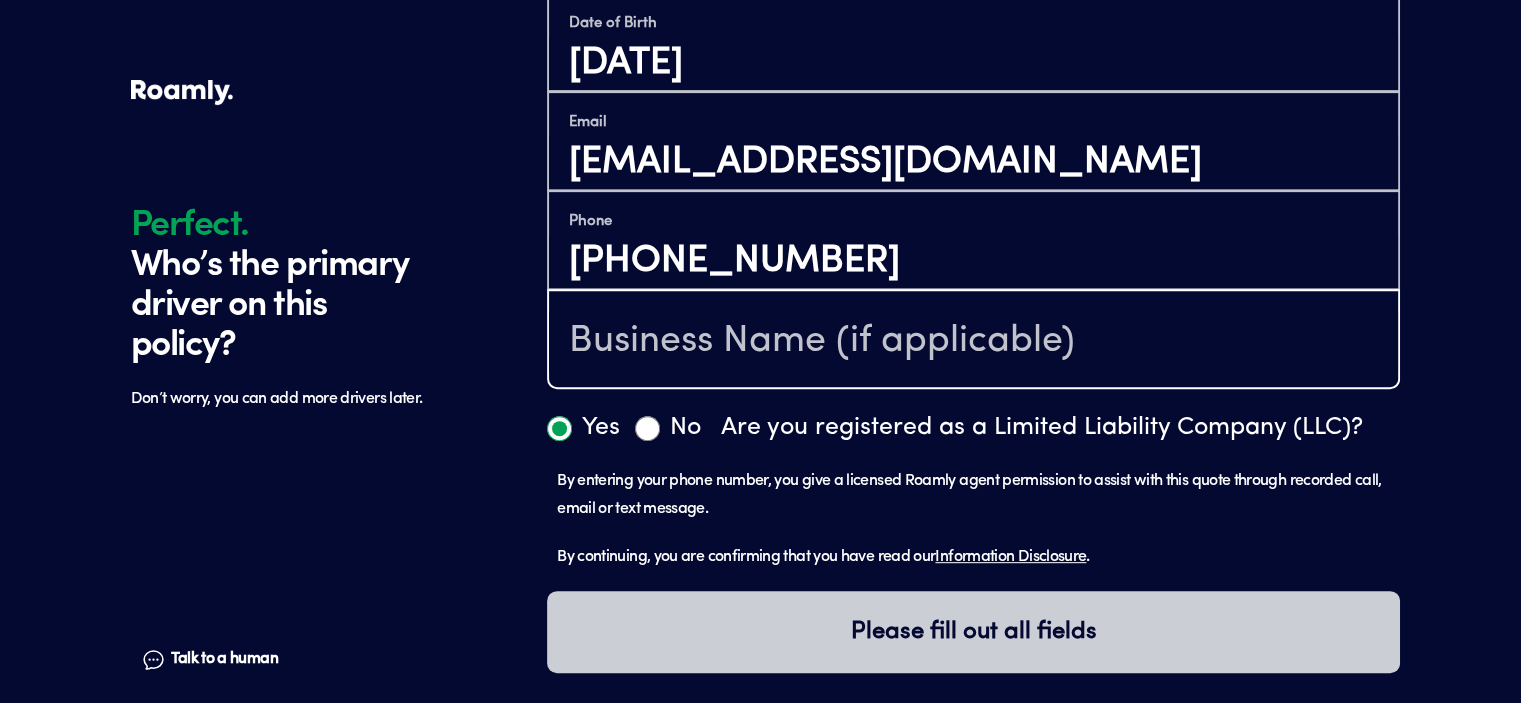 click at bounding box center (973, 341) 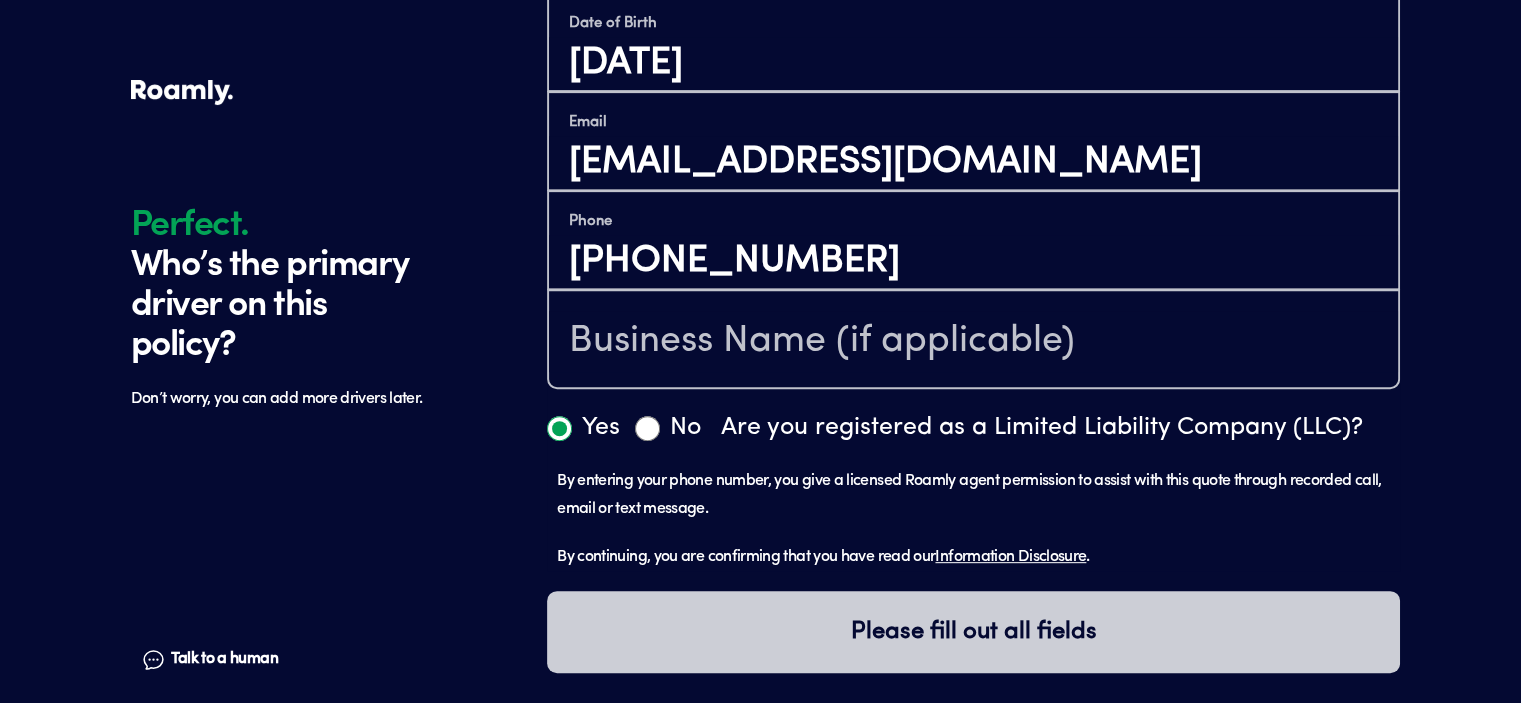 click on "Yes" at bounding box center (559, 428) 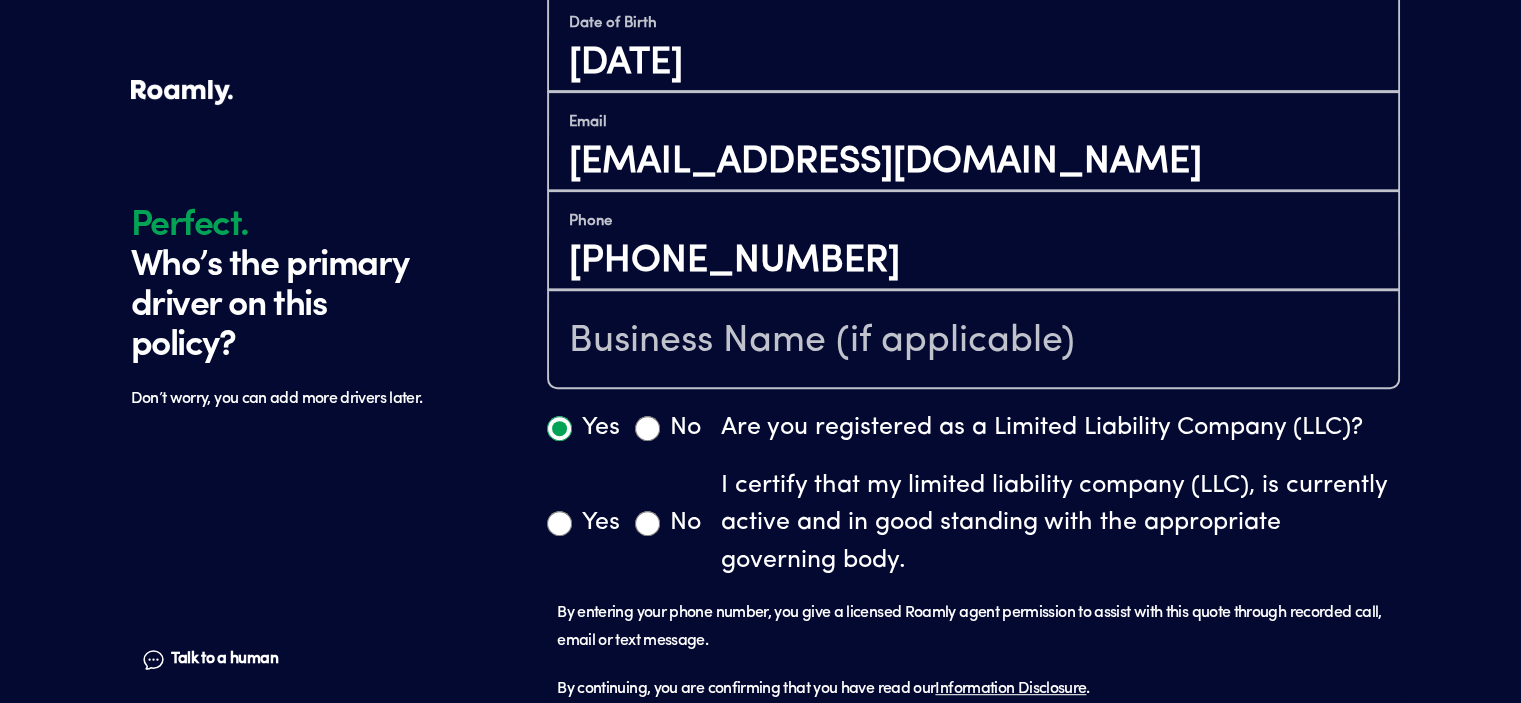 click on "Yes" at bounding box center (559, 523) 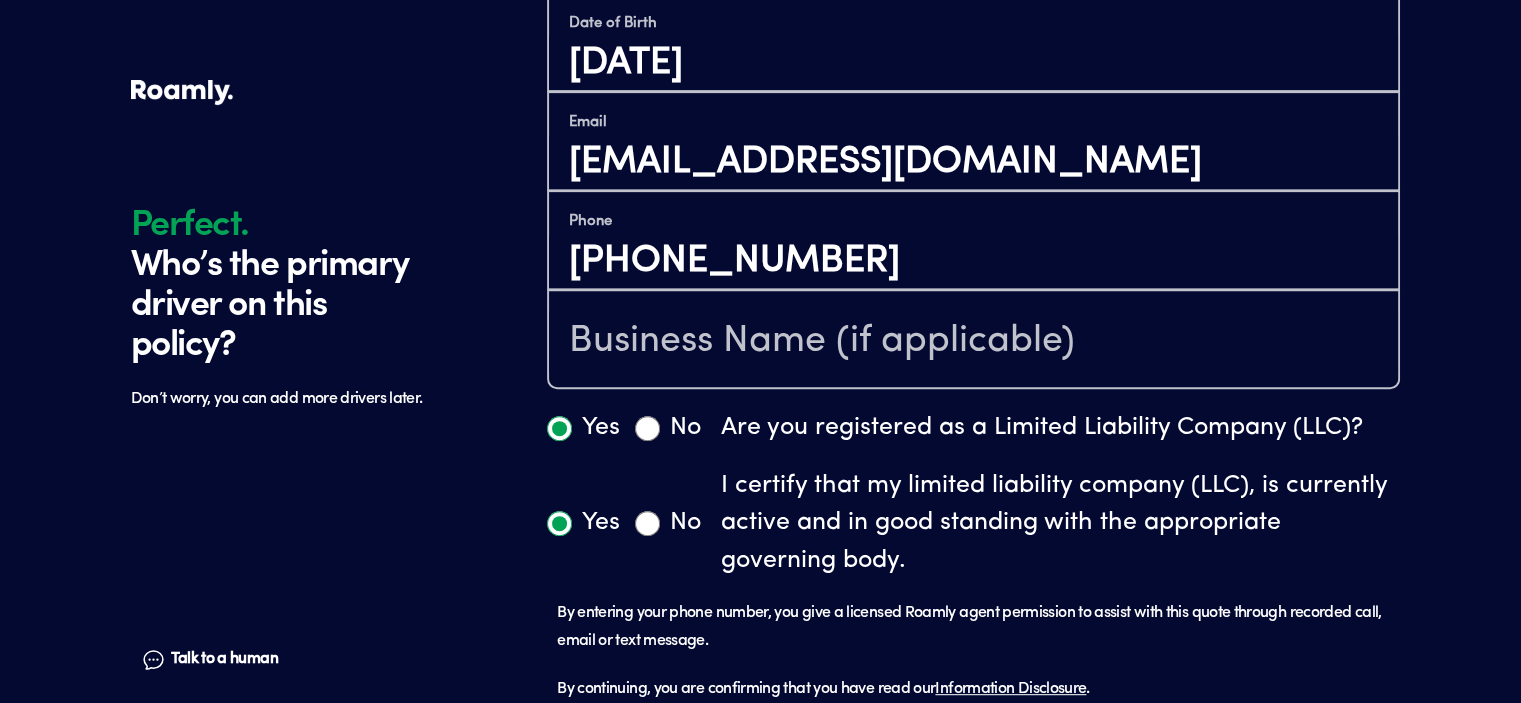 radio on "true" 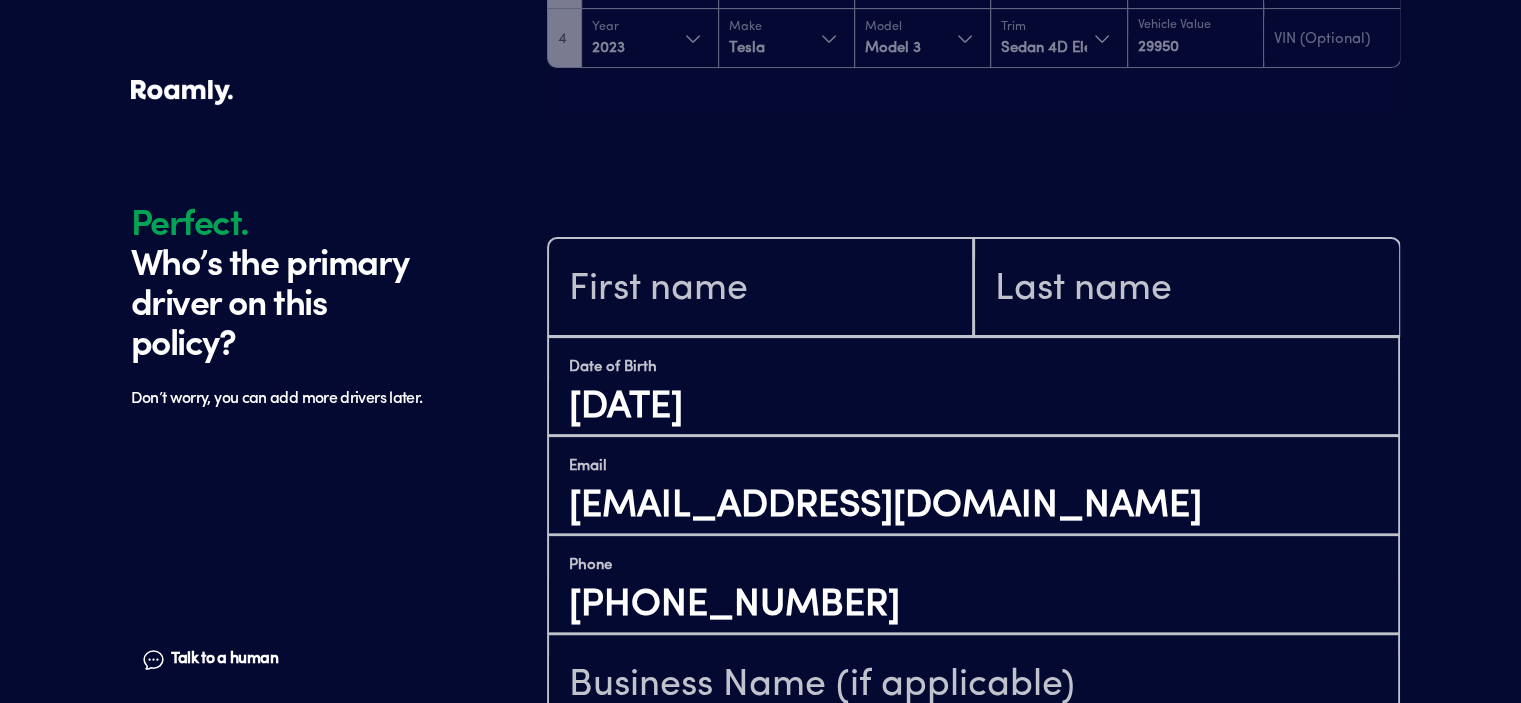 scroll, scrollTop: 448, scrollLeft: 0, axis: vertical 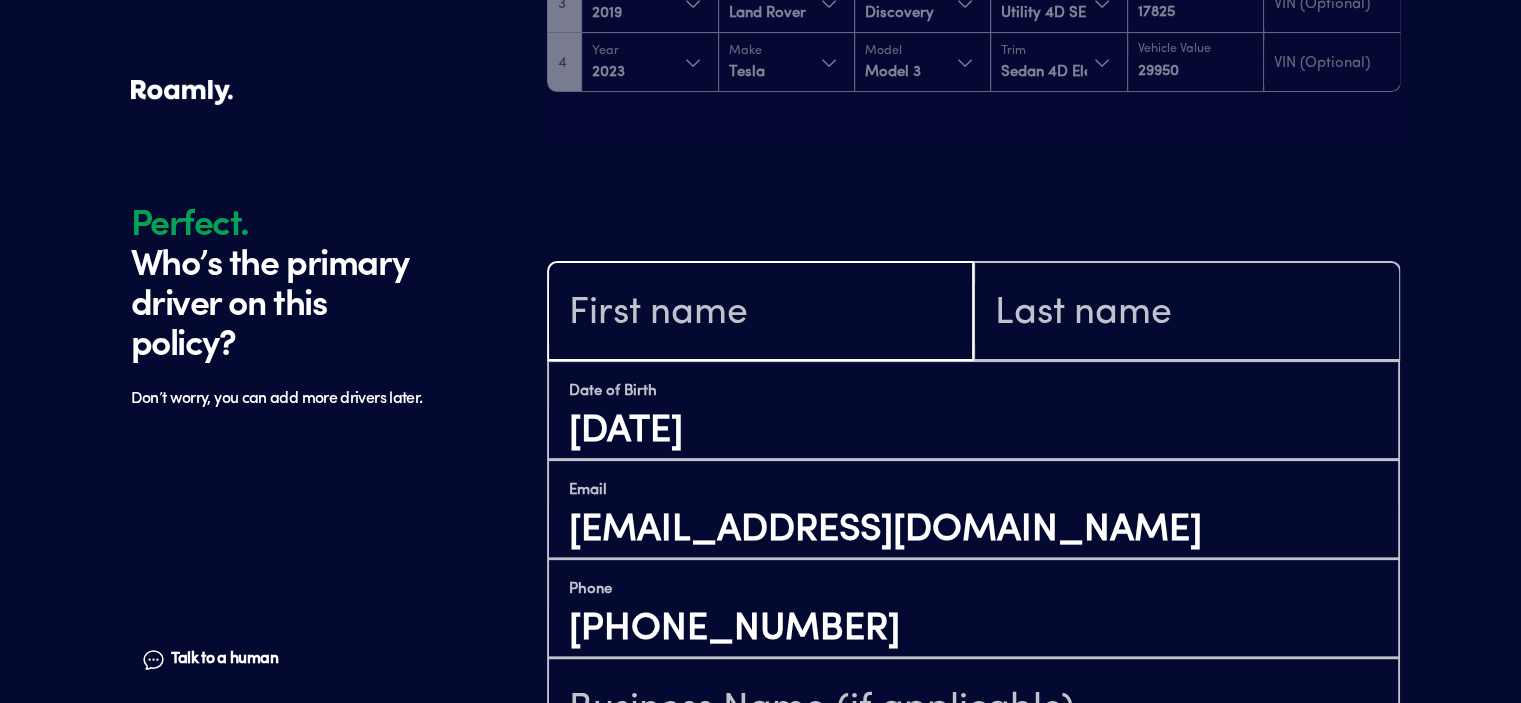 click at bounding box center [760, 313] 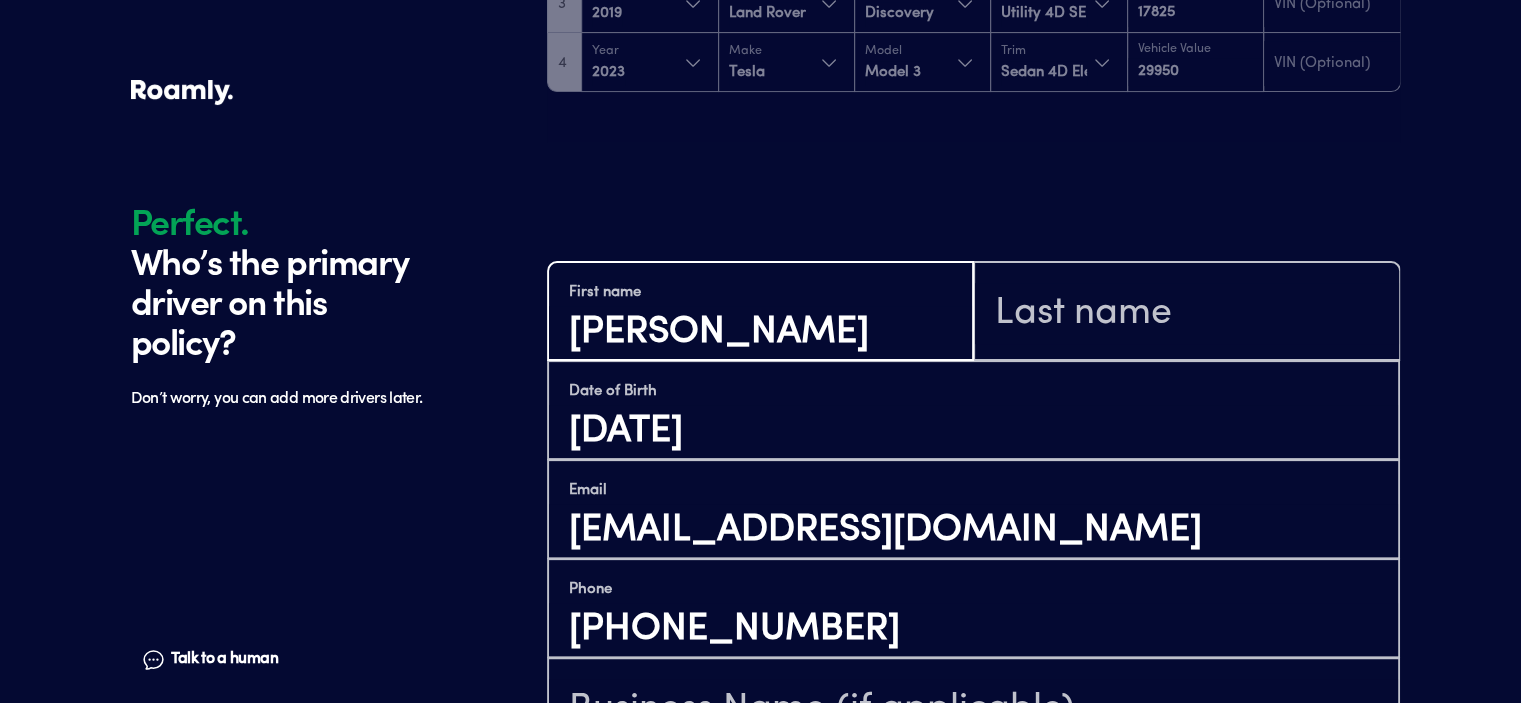 type on "[PERSON_NAME]" 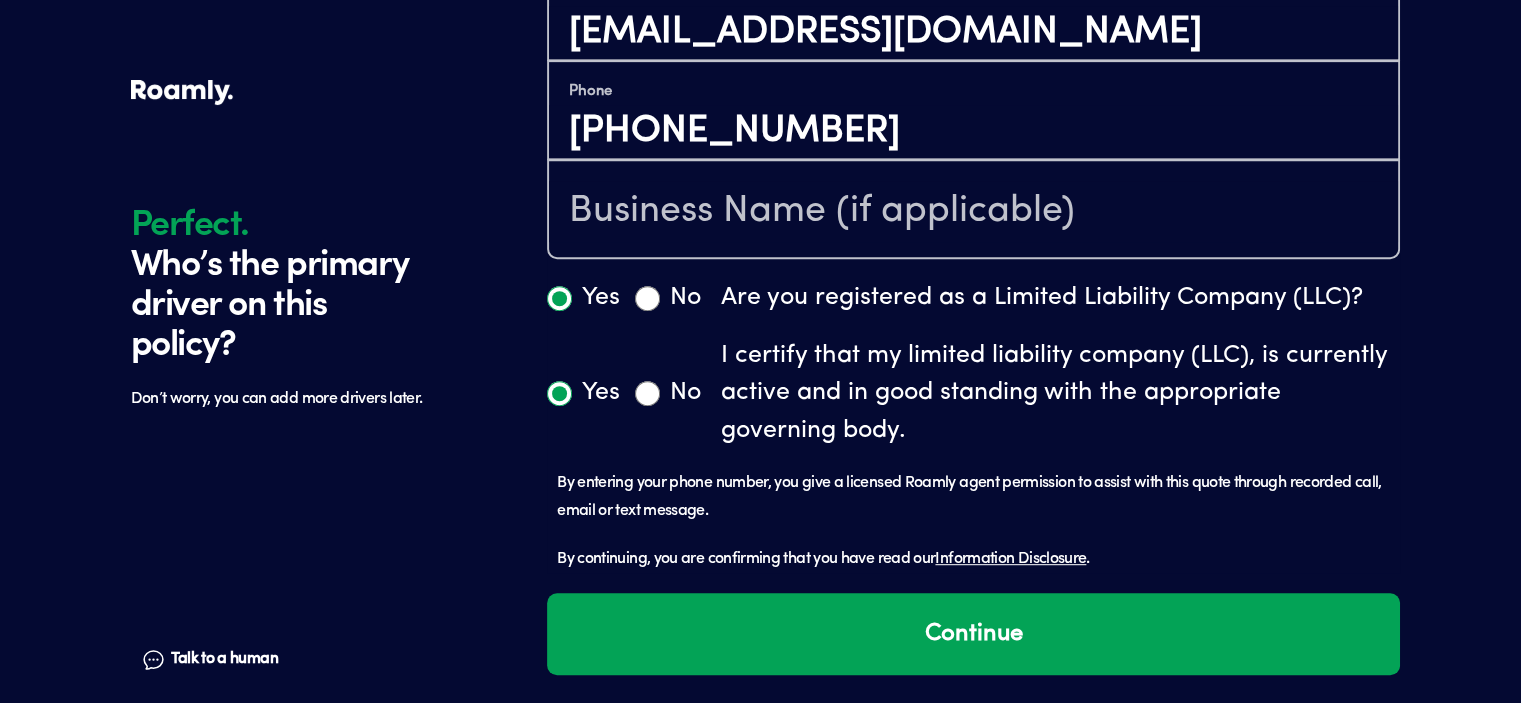 scroll, scrollTop: 948, scrollLeft: 0, axis: vertical 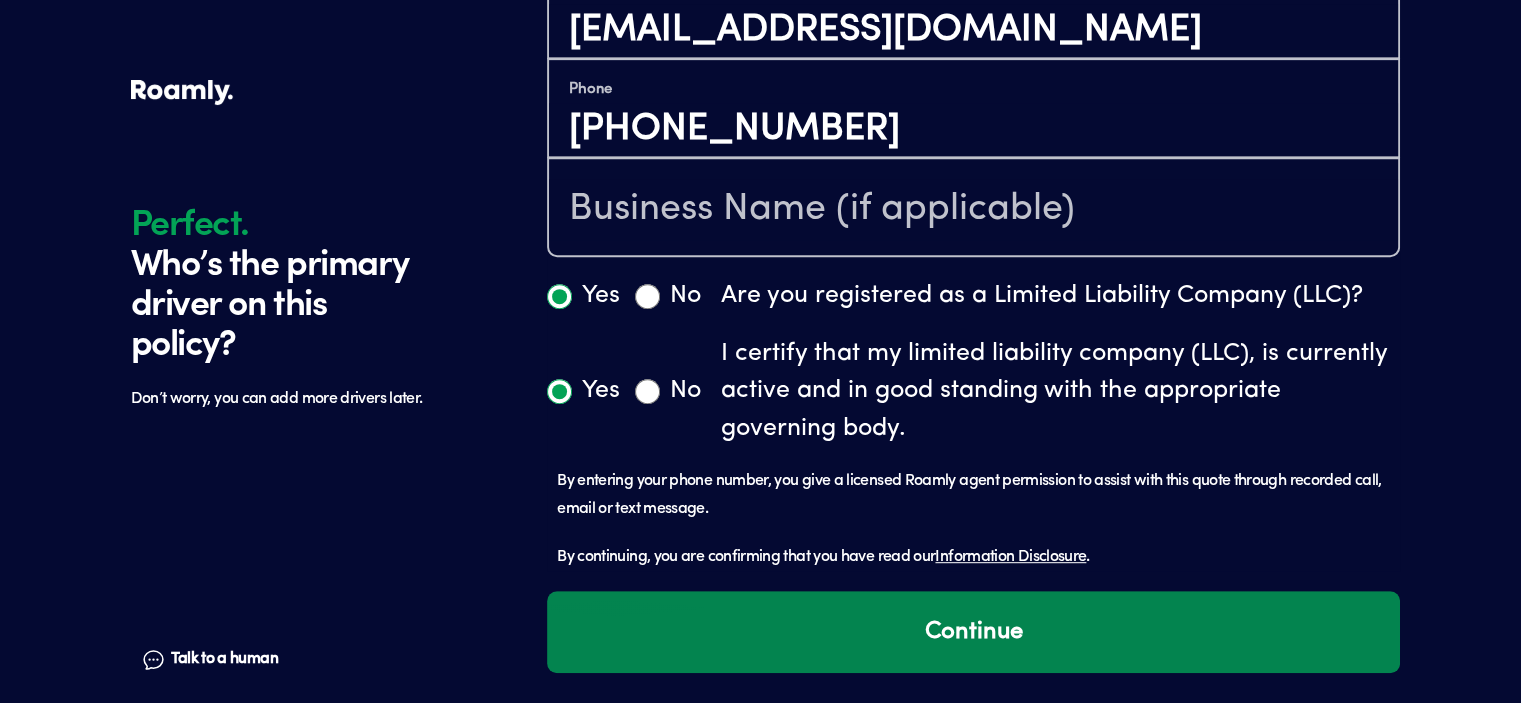 type on "[PERSON_NAME]" 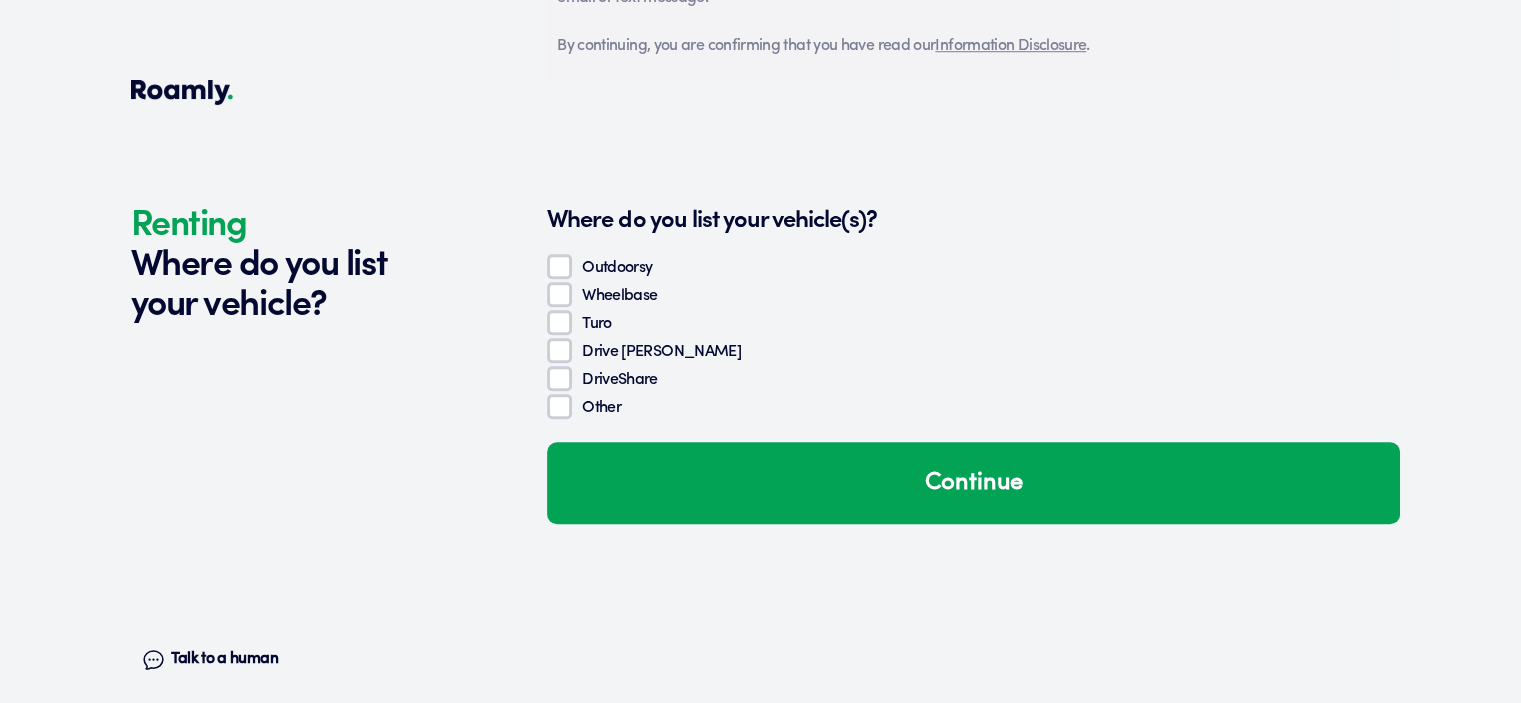 scroll, scrollTop: 1548, scrollLeft: 0, axis: vertical 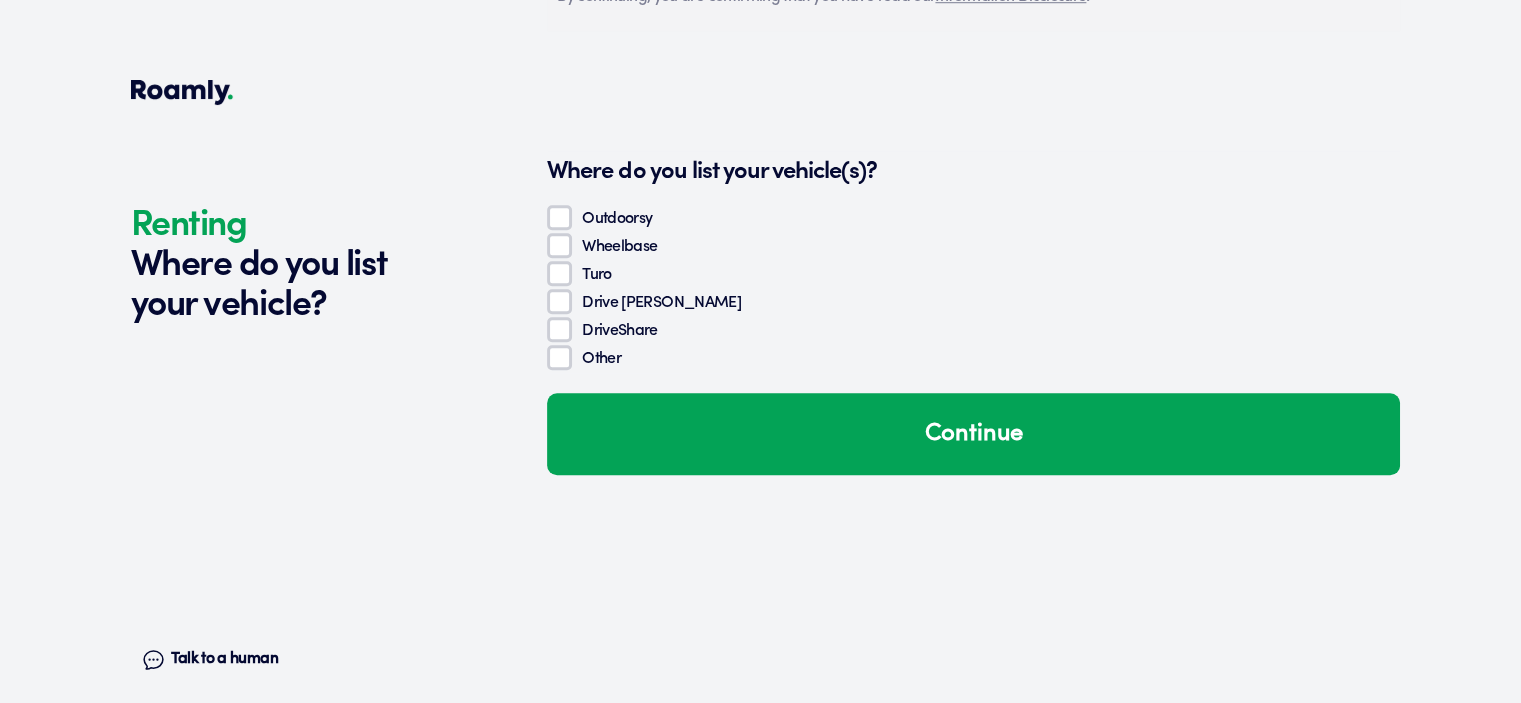 click on "Turo" at bounding box center (559, 273) 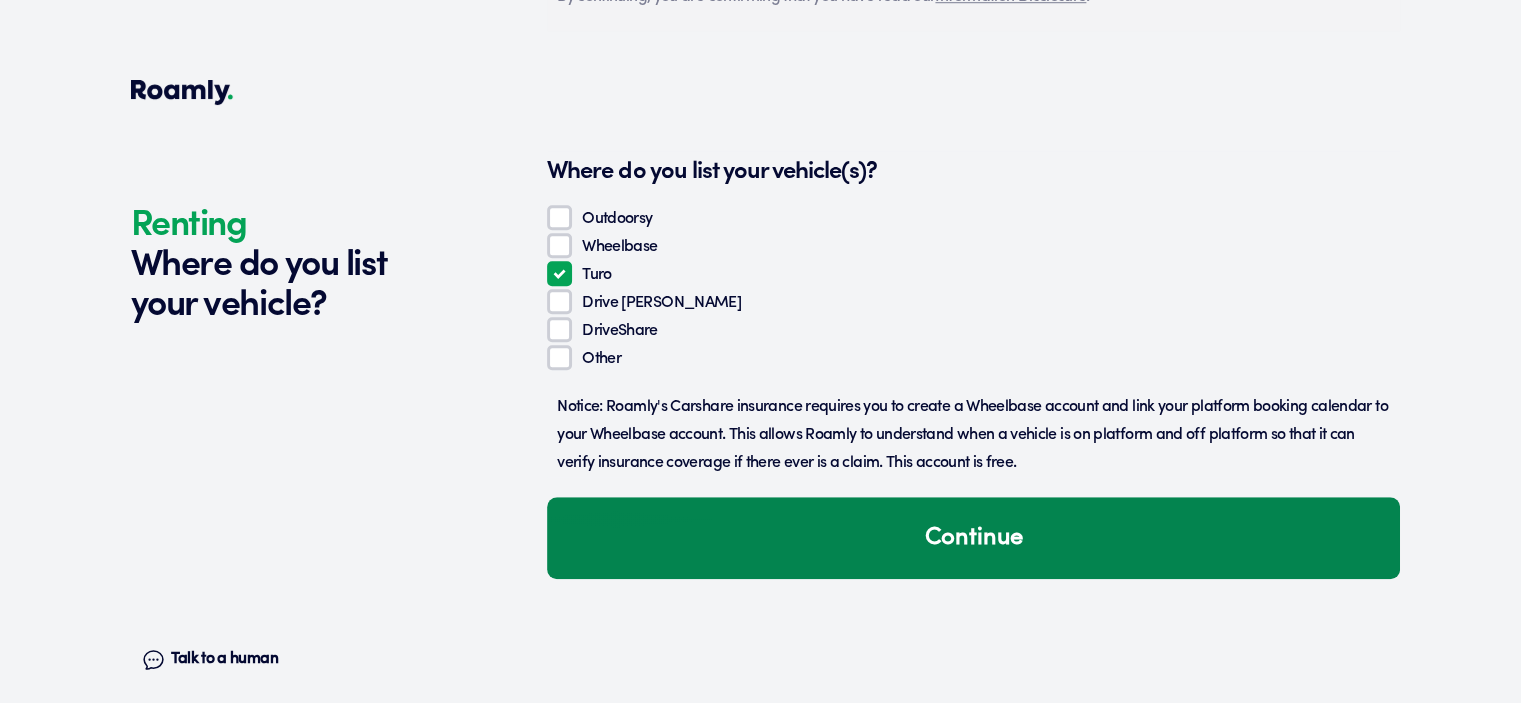 click on "Continue" at bounding box center (973, 538) 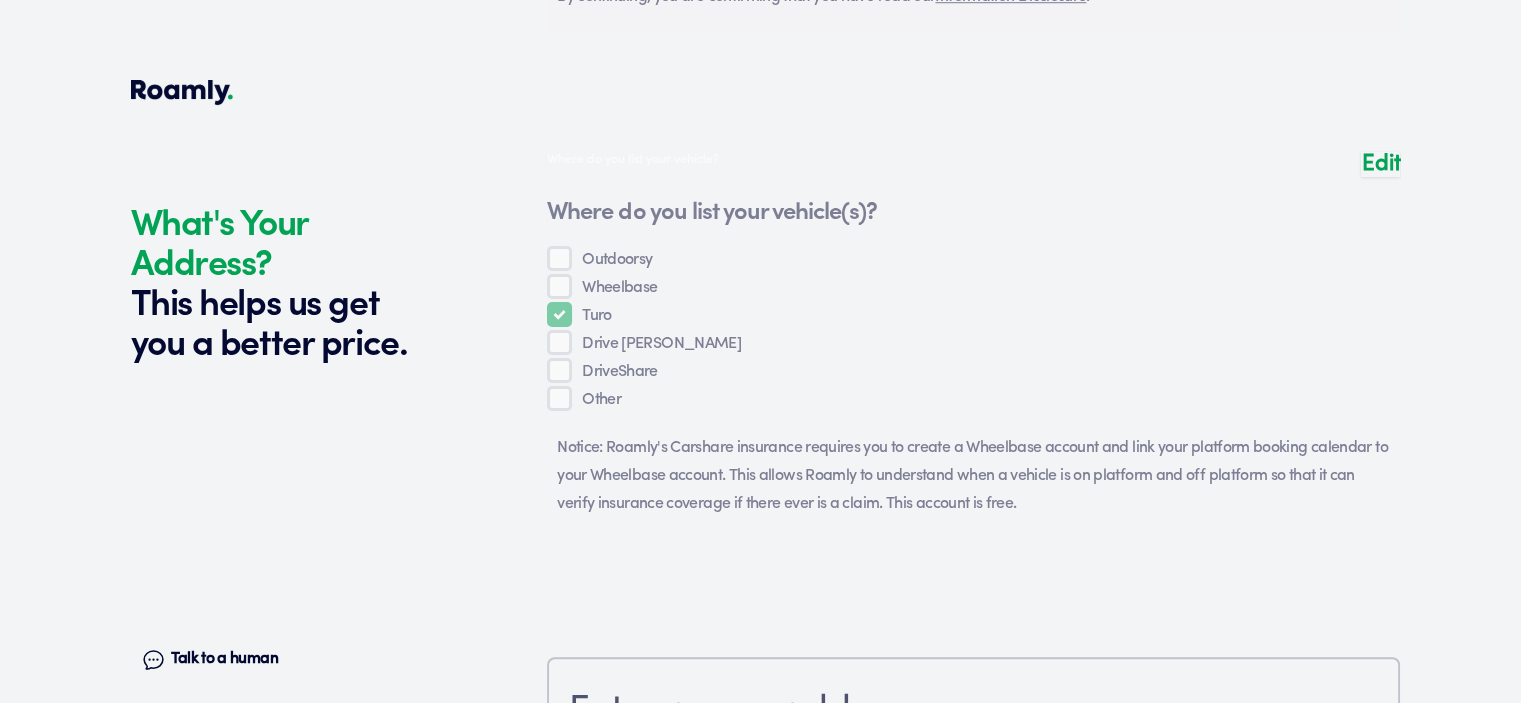 scroll, scrollTop: 2054, scrollLeft: 0, axis: vertical 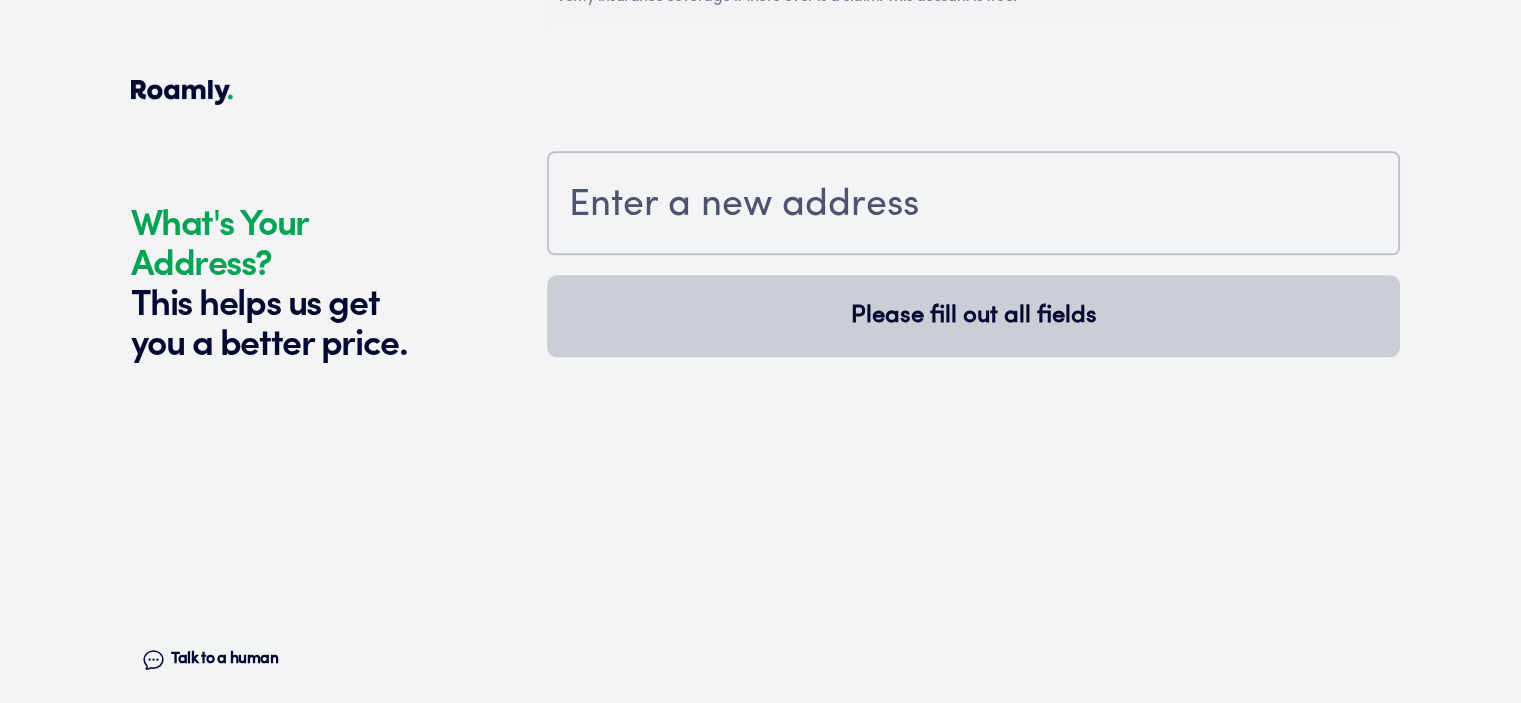 click at bounding box center [973, 205] 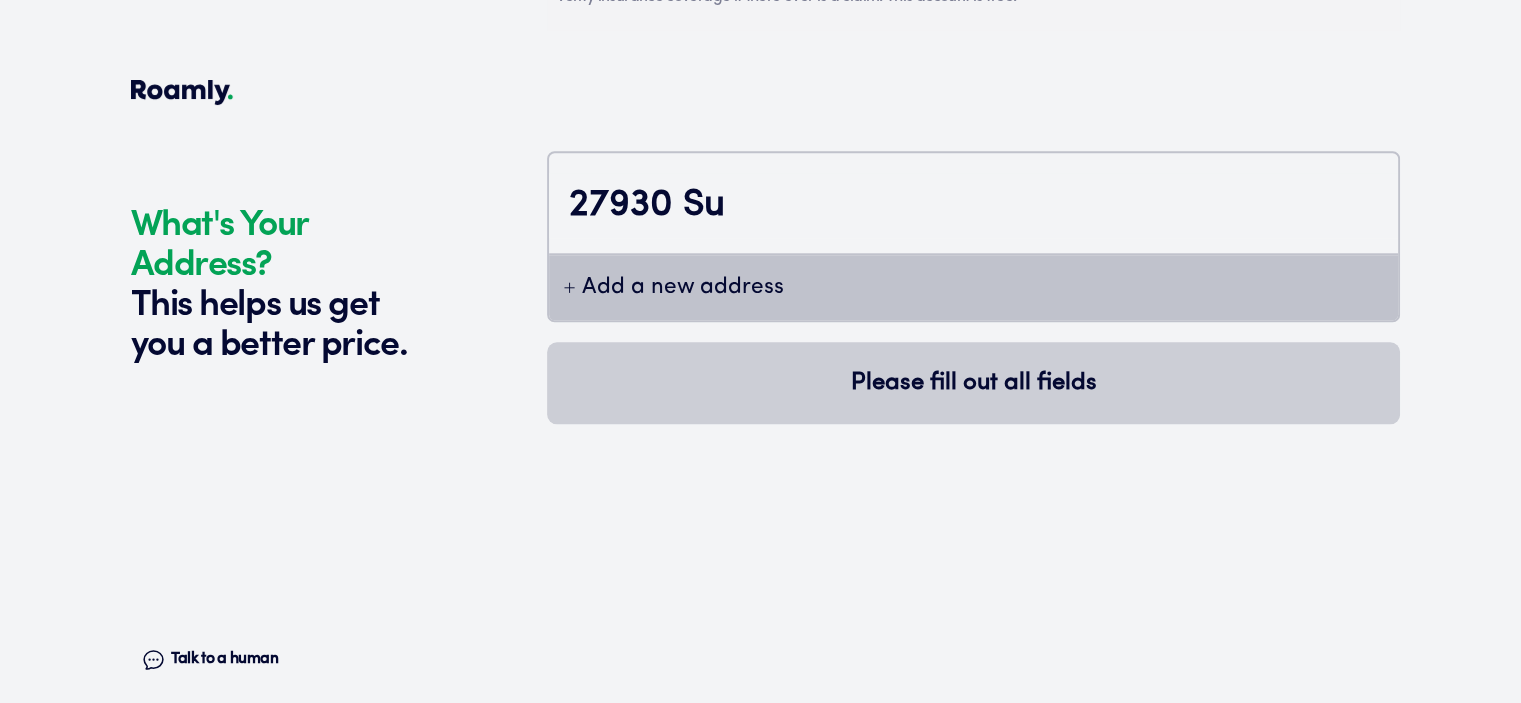 scroll, scrollTop: 2079, scrollLeft: 0, axis: vertical 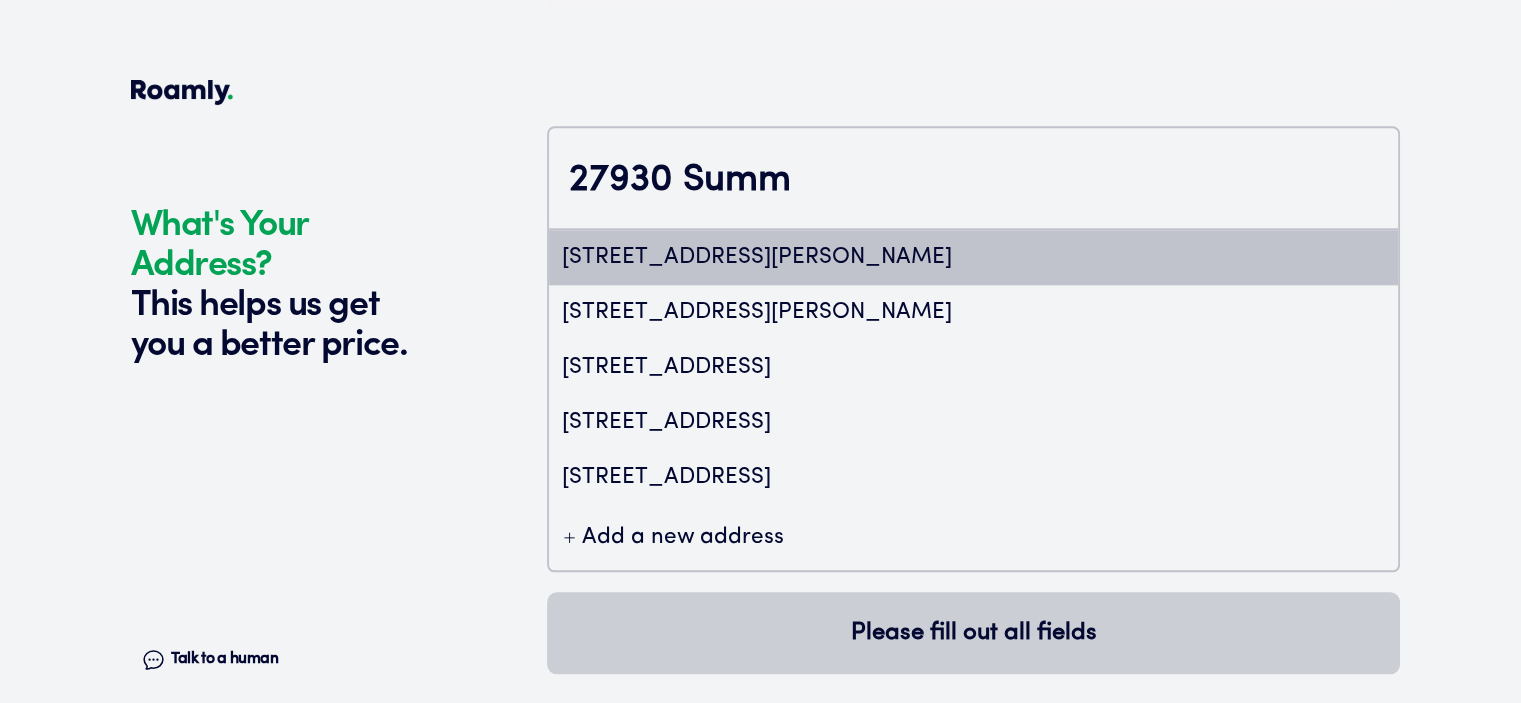 click on "[STREET_ADDRESS][PERSON_NAME]" at bounding box center (973, 257) 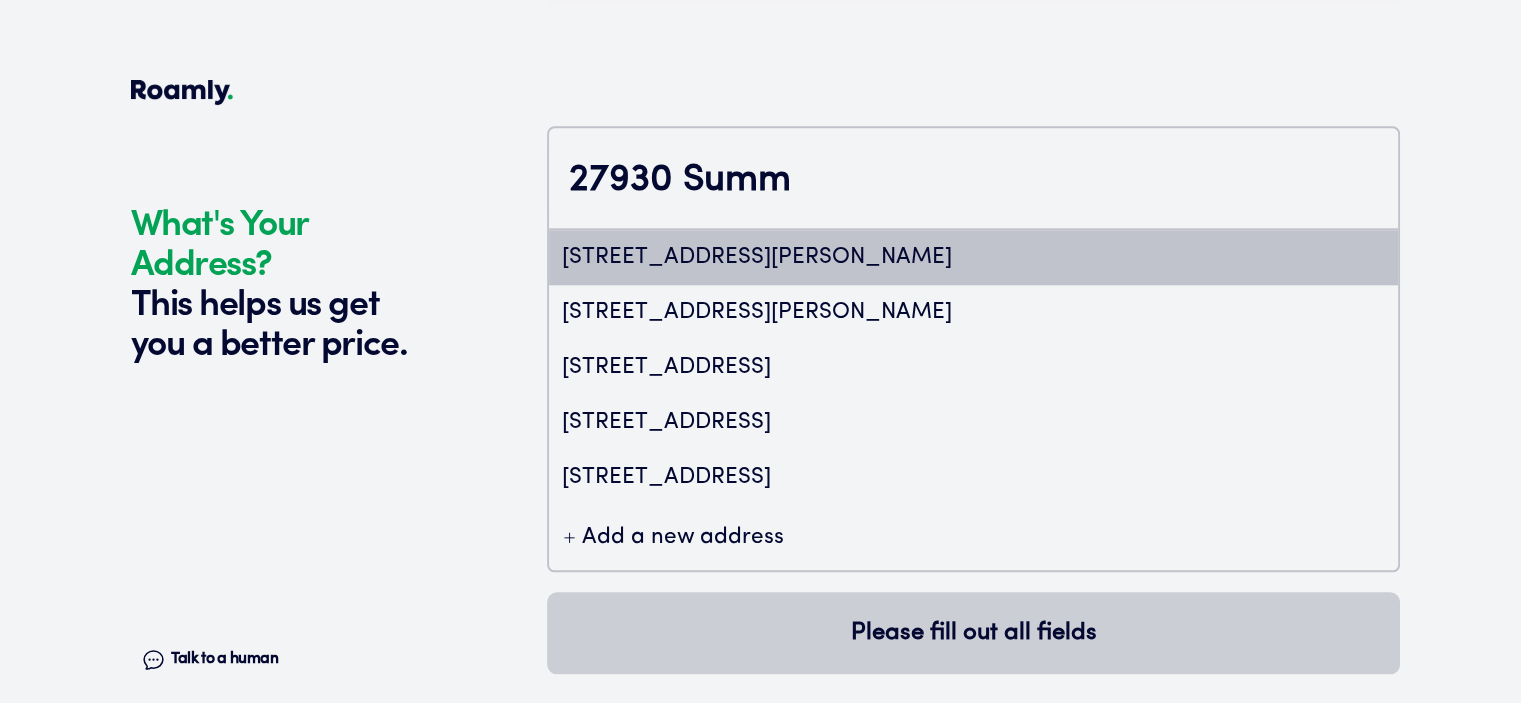 type on "ChIJr7E5ZS23wogRrJlSp6R81-k" 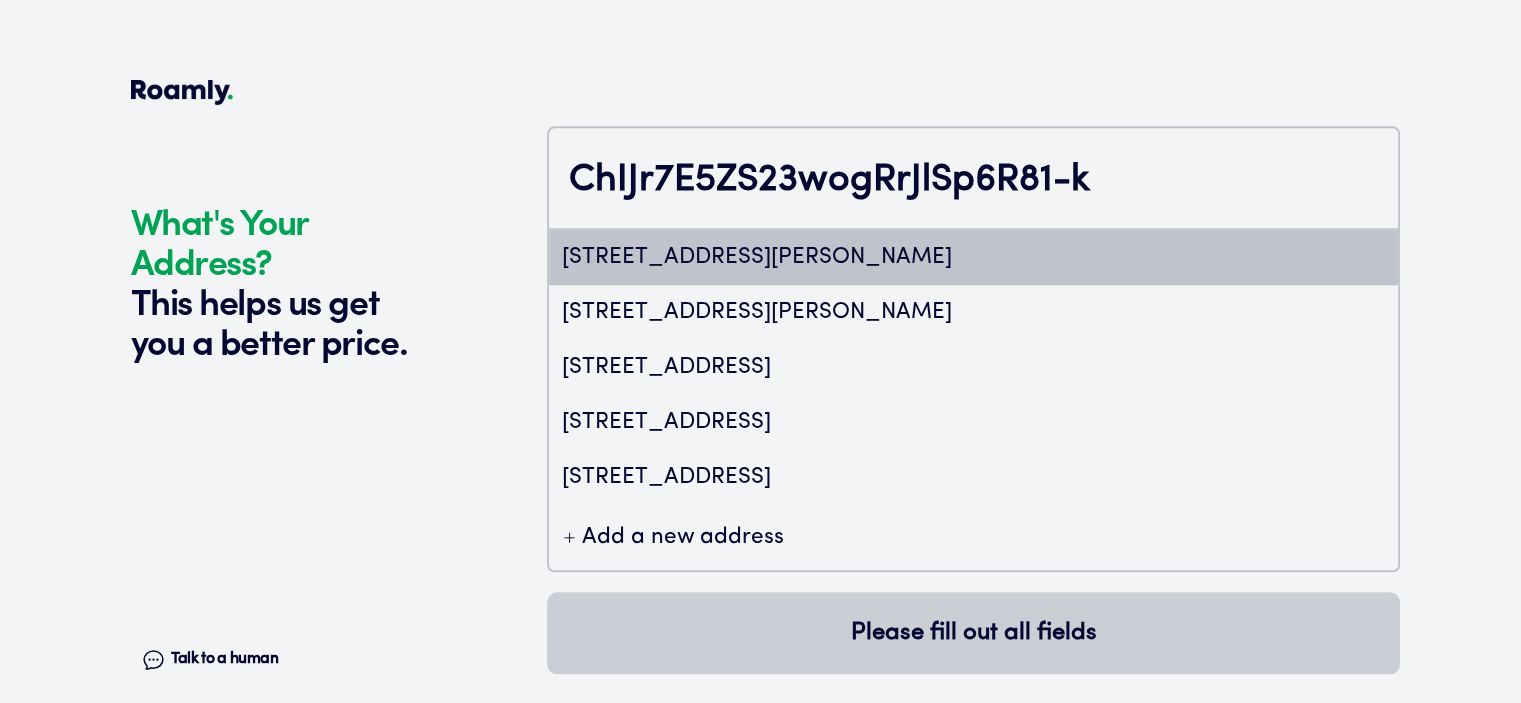 scroll, scrollTop: 2054, scrollLeft: 0, axis: vertical 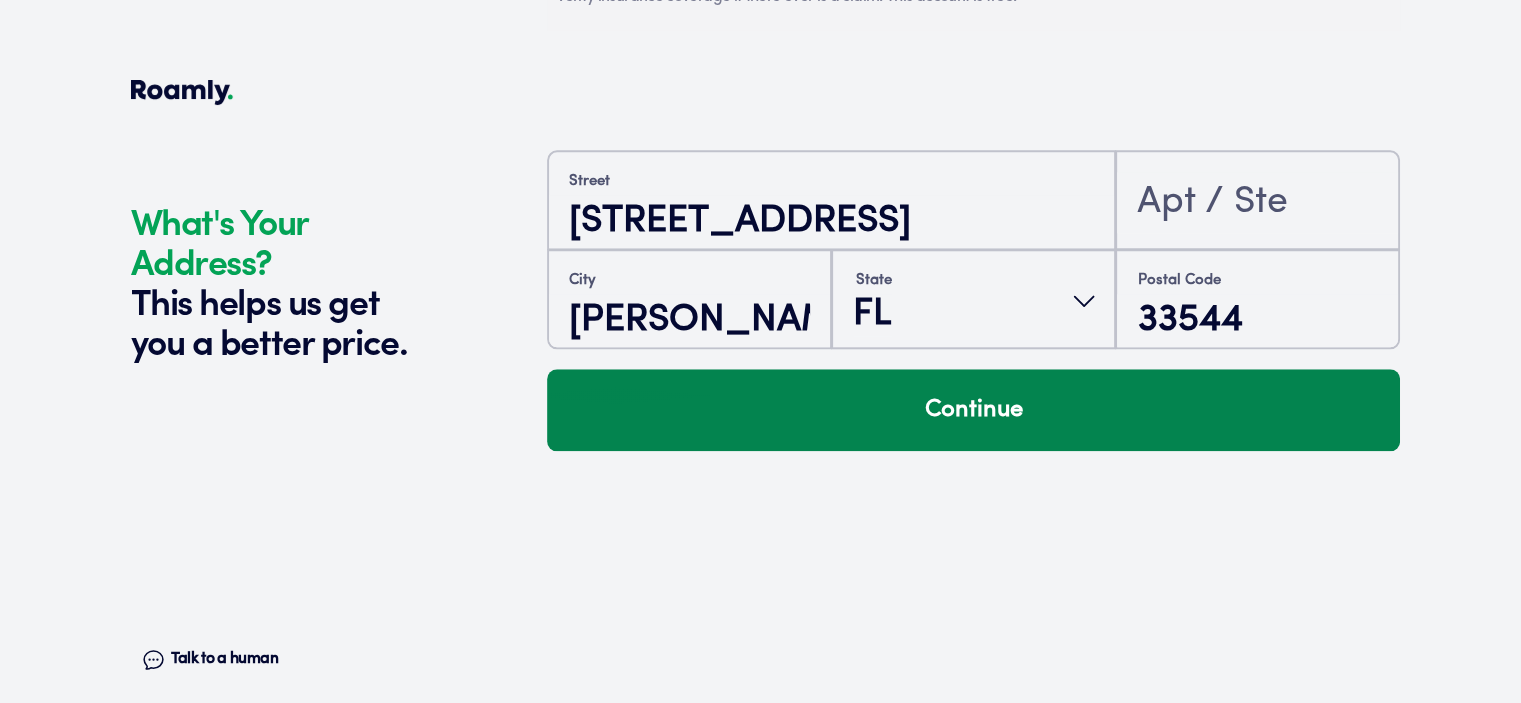 click on "Continue" at bounding box center (973, 410) 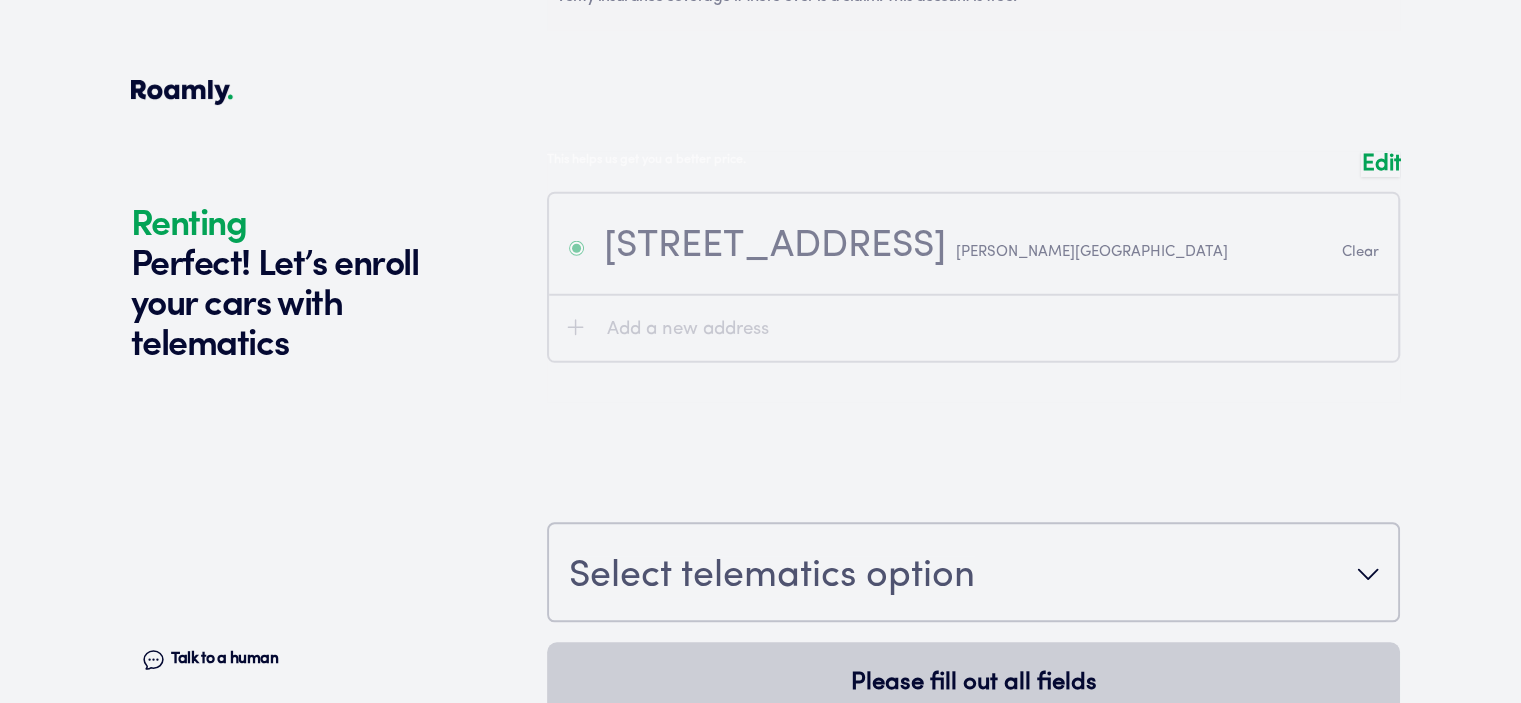 scroll, scrollTop: 2424, scrollLeft: 0, axis: vertical 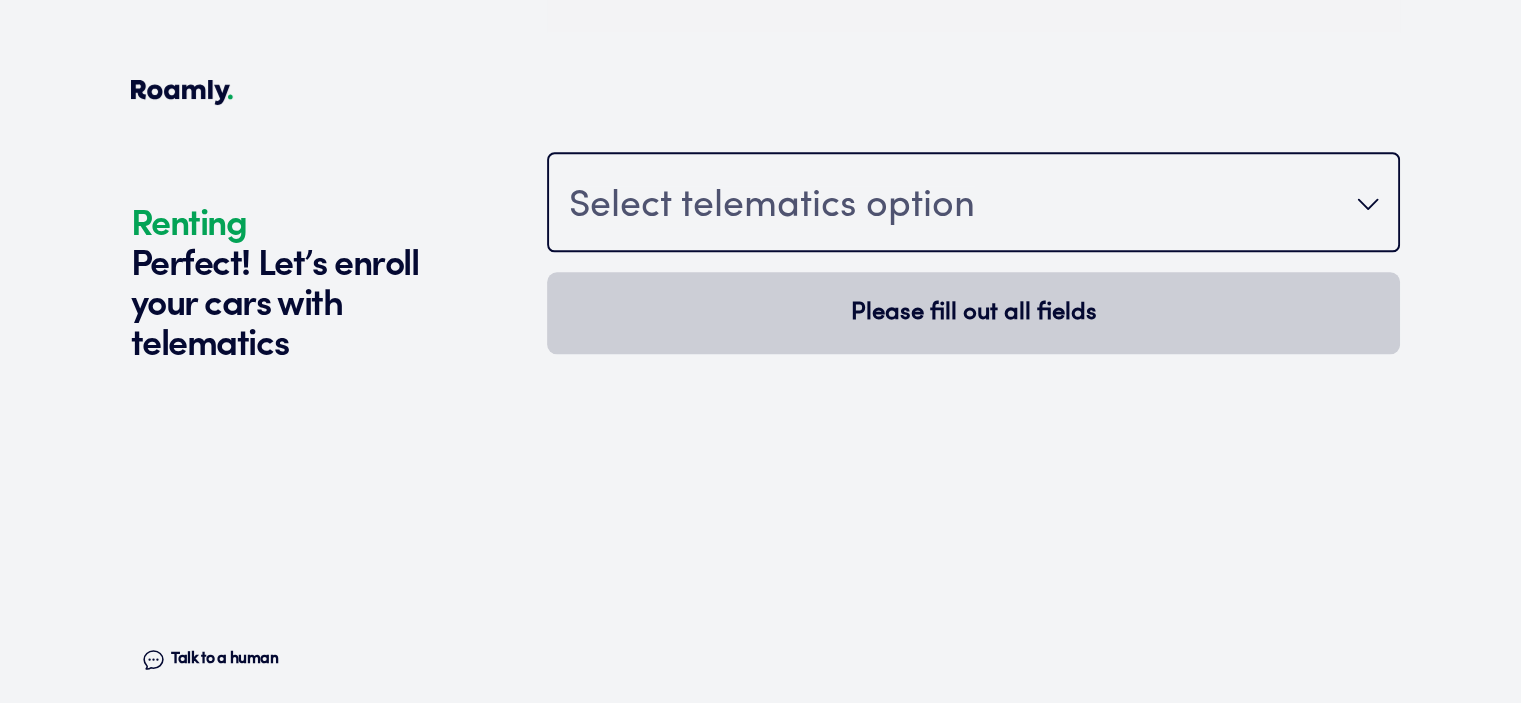 click on "Select telematics option" at bounding box center [973, 204] 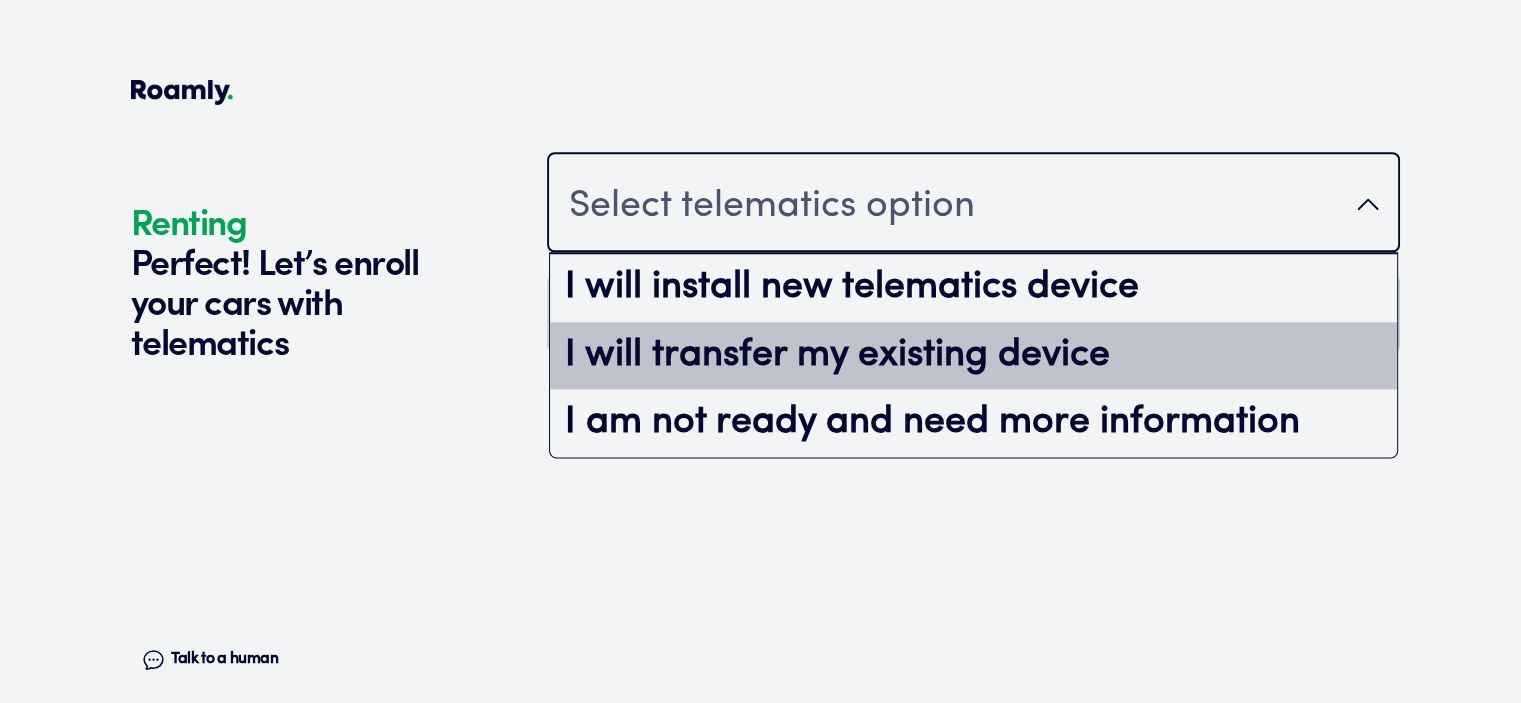 click on "I will transfer my existing device" at bounding box center (973, 356) 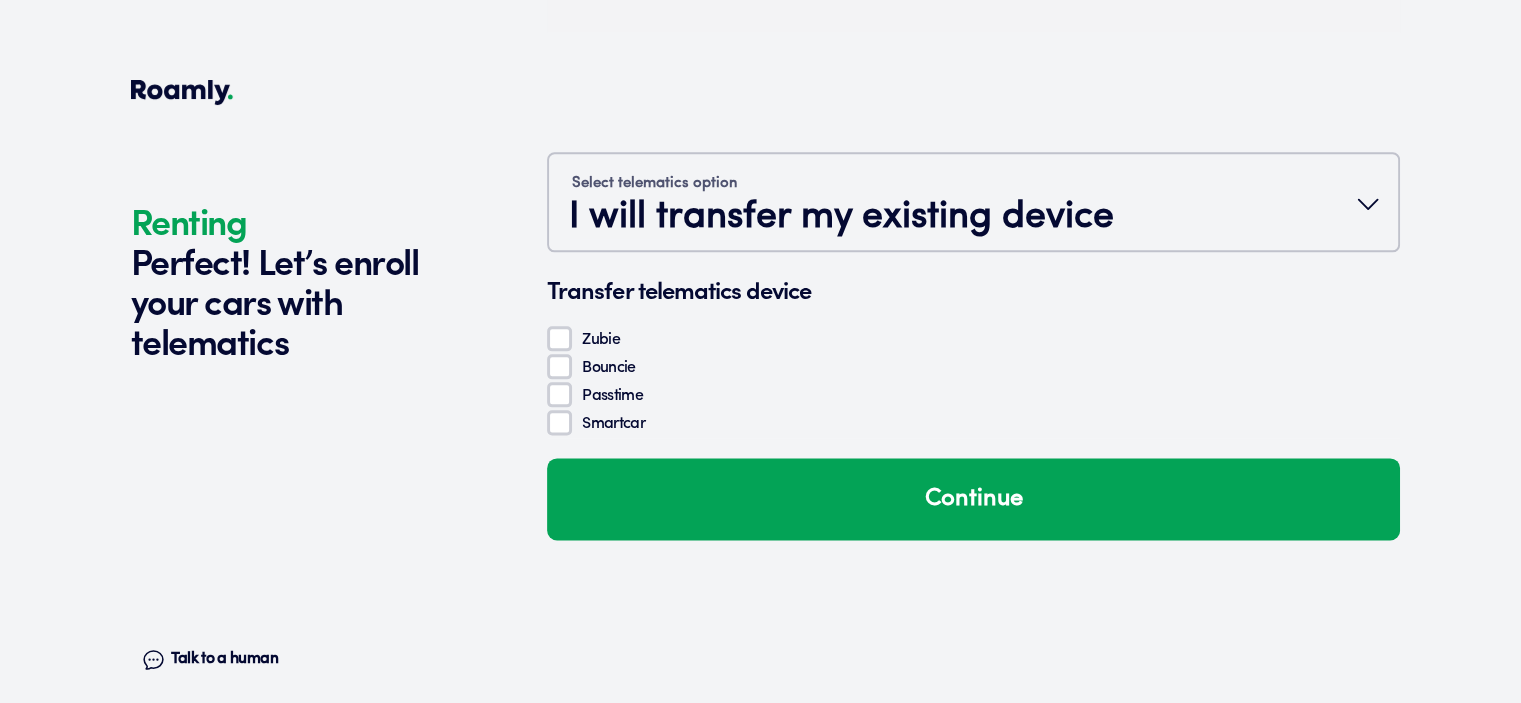 click on "Bouncie" at bounding box center (559, 366) 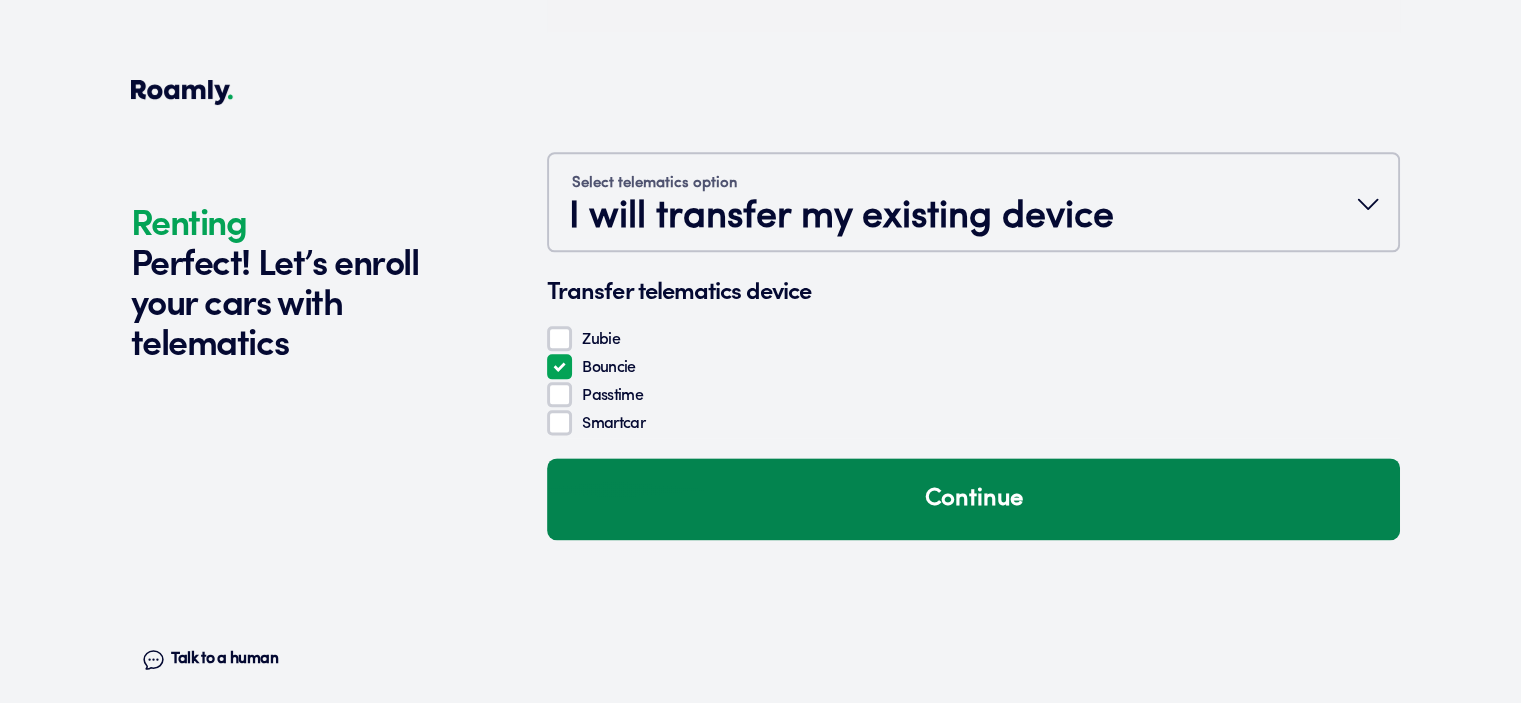 click on "Continue" at bounding box center [973, 499] 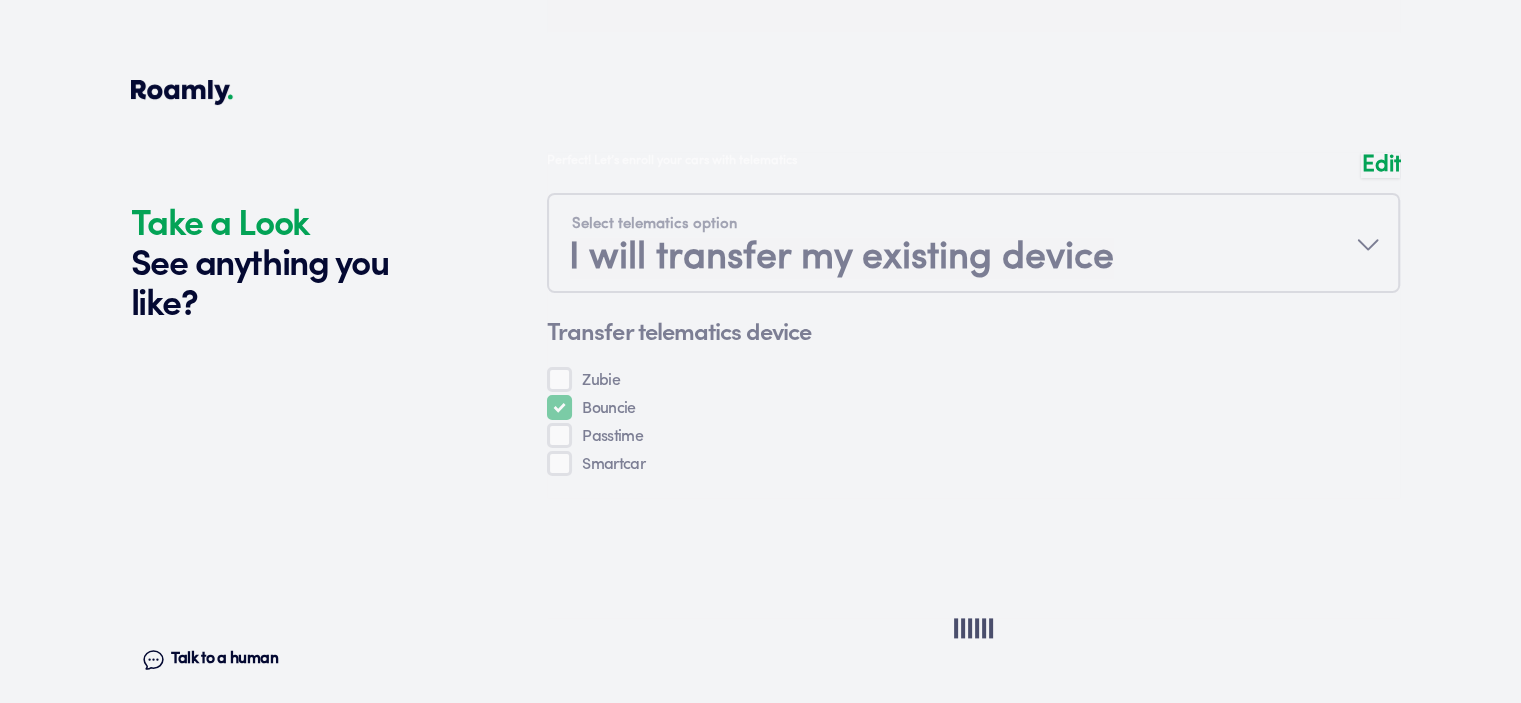 scroll, scrollTop: 3029, scrollLeft: 0, axis: vertical 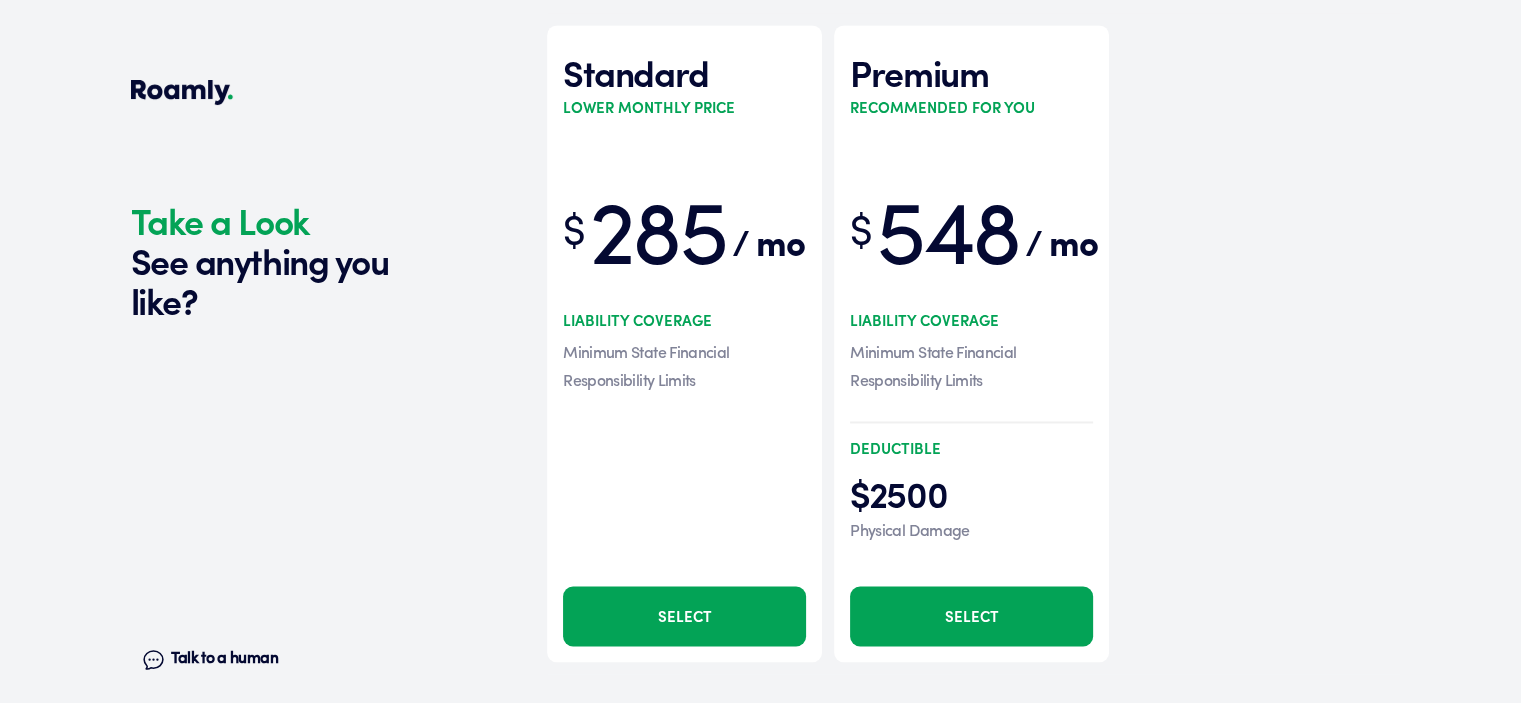 click on "Select" at bounding box center [971, 616] 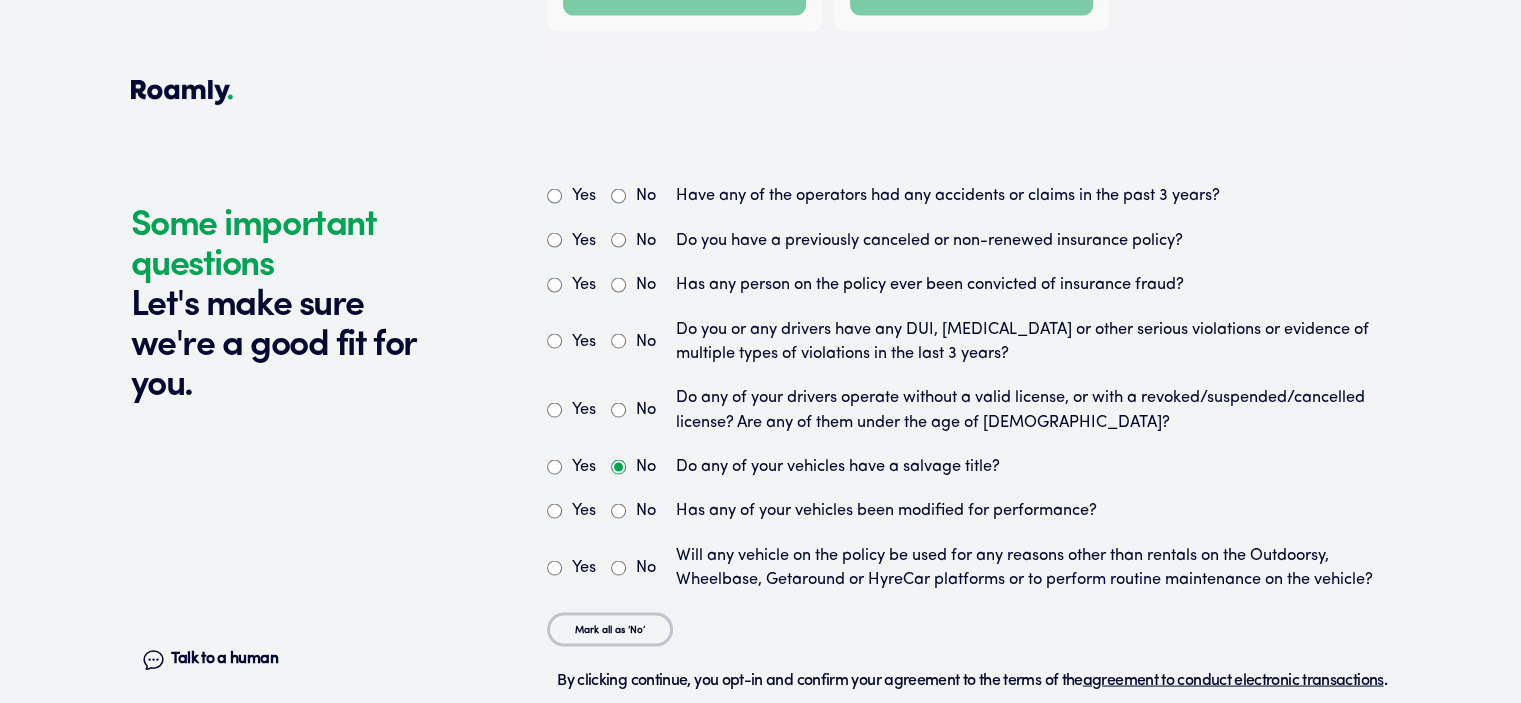 scroll, scrollTop: 3748, scrollLeft: 0, axis: vertical 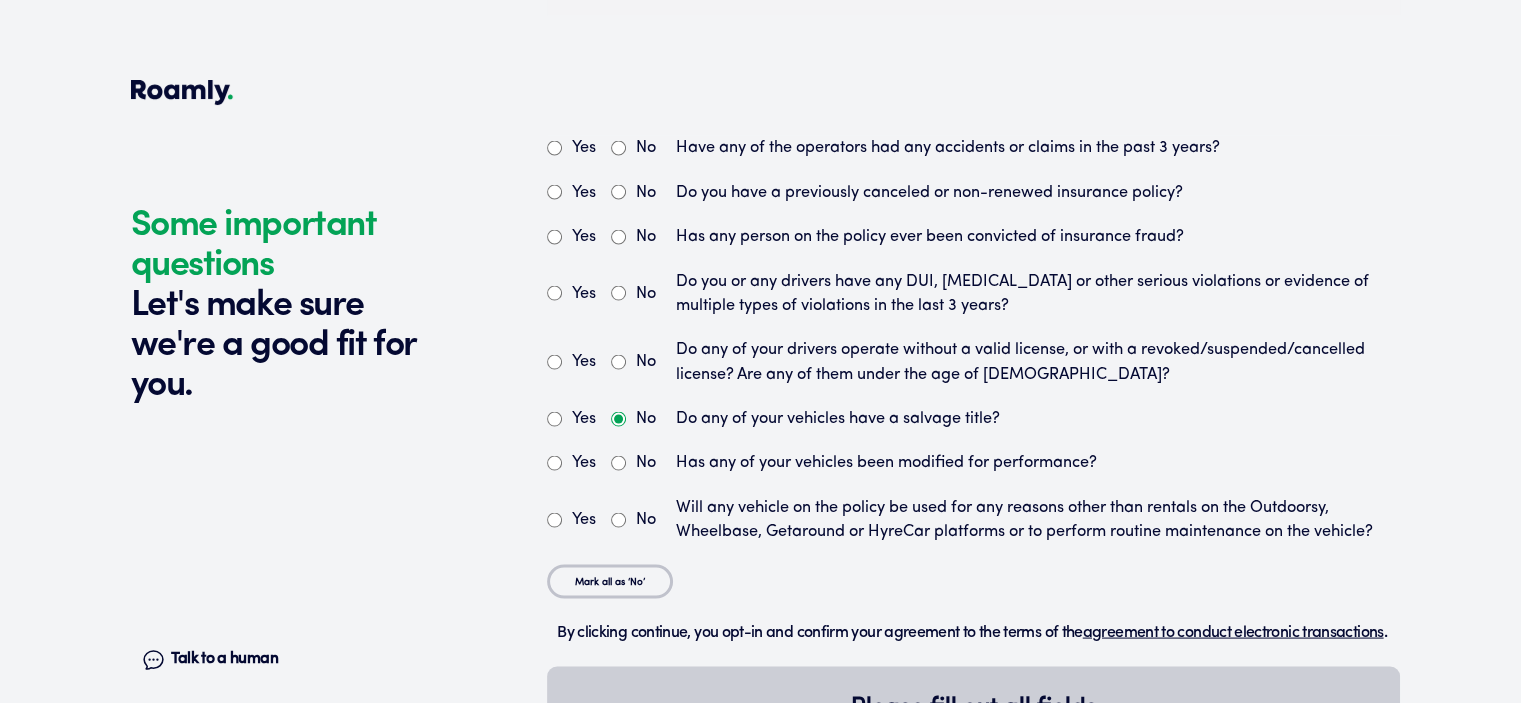 click on "No" at bounding box center (618, 462) 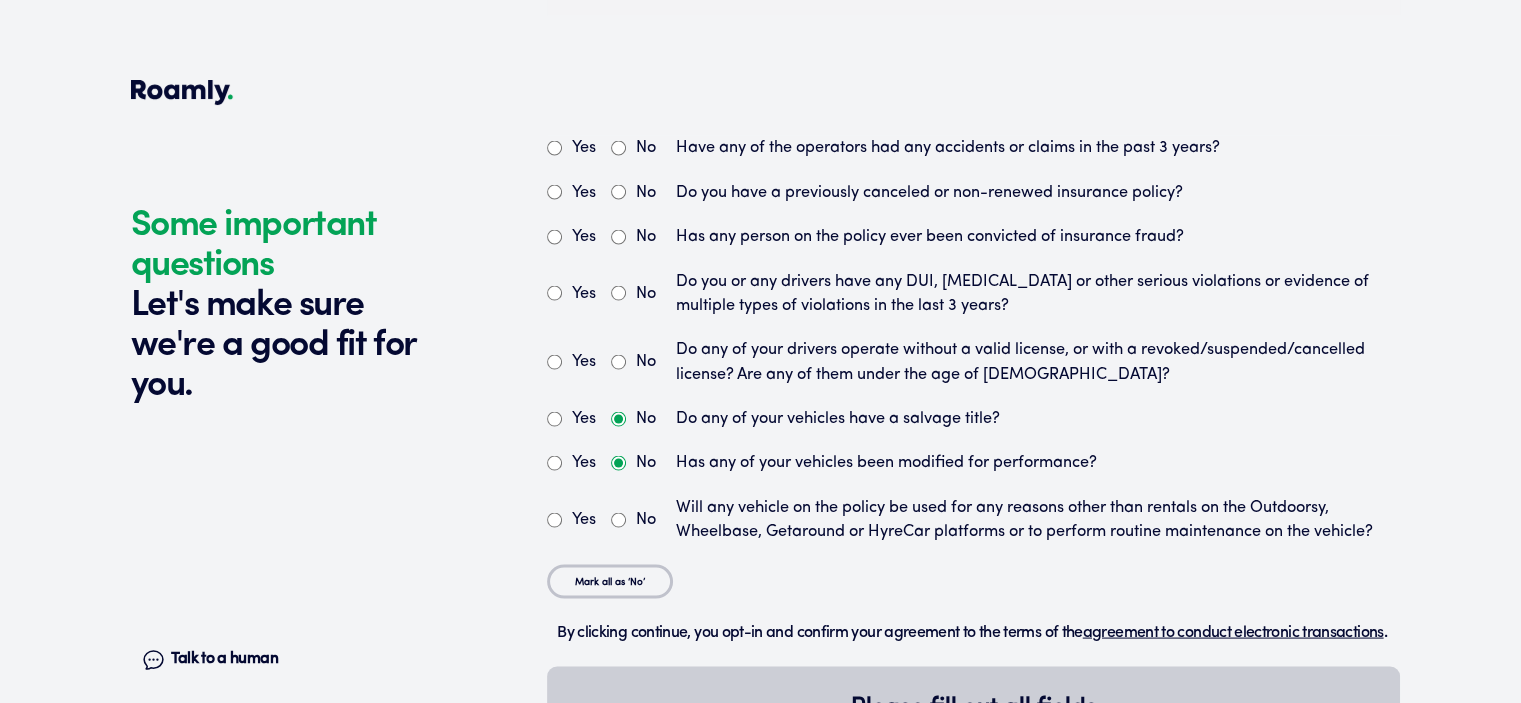 radio on "true" 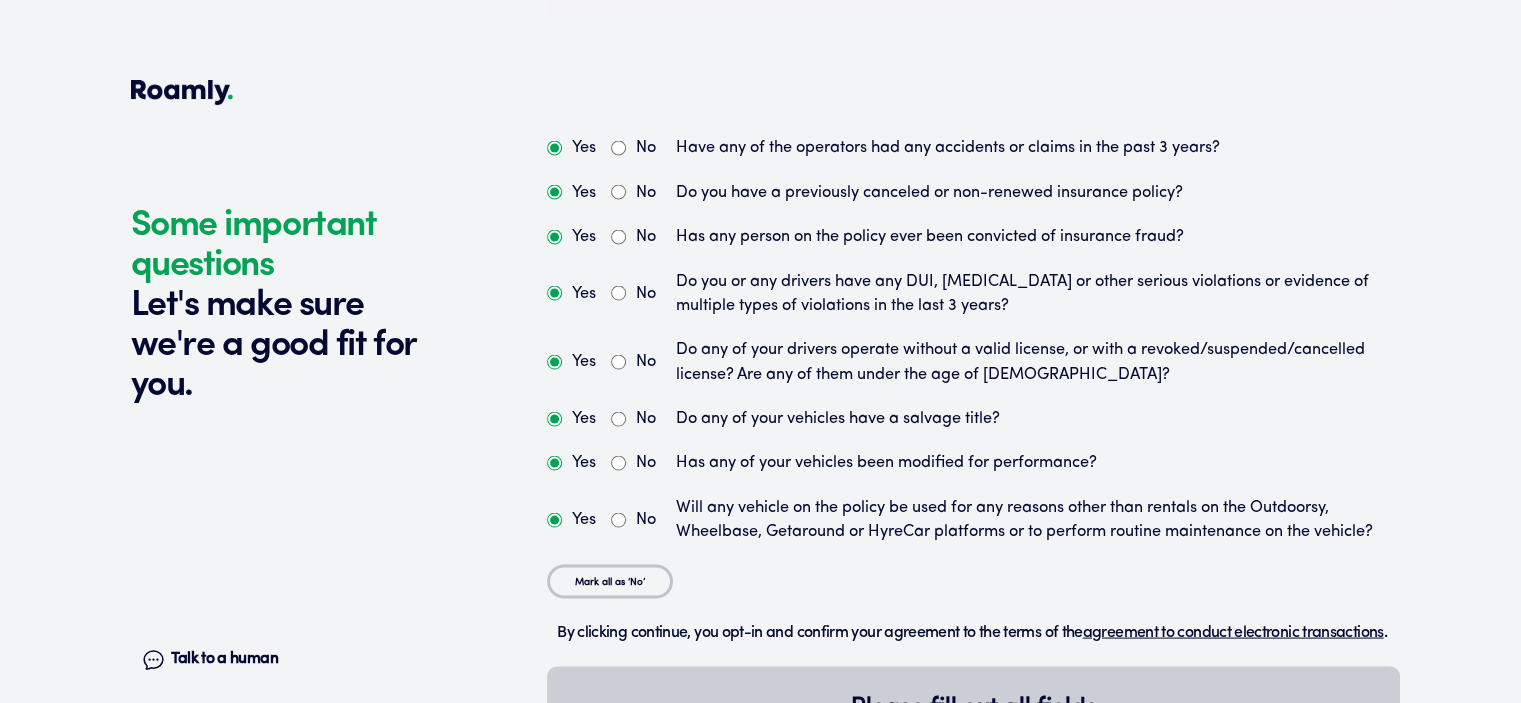 click on "No" at bounding box center [618, 361] 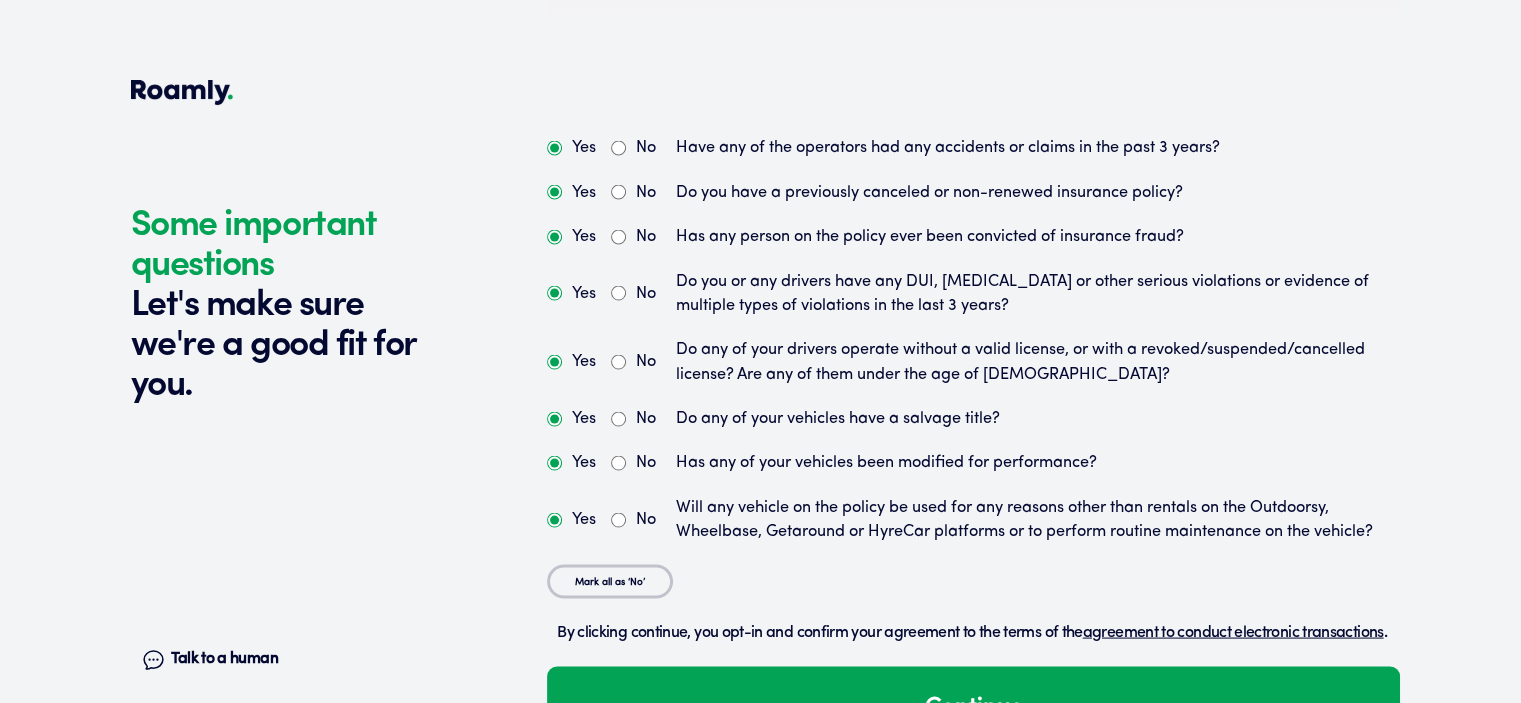 scroll, scrollTop: 3848, scrollLeft: 0, axis: vertical 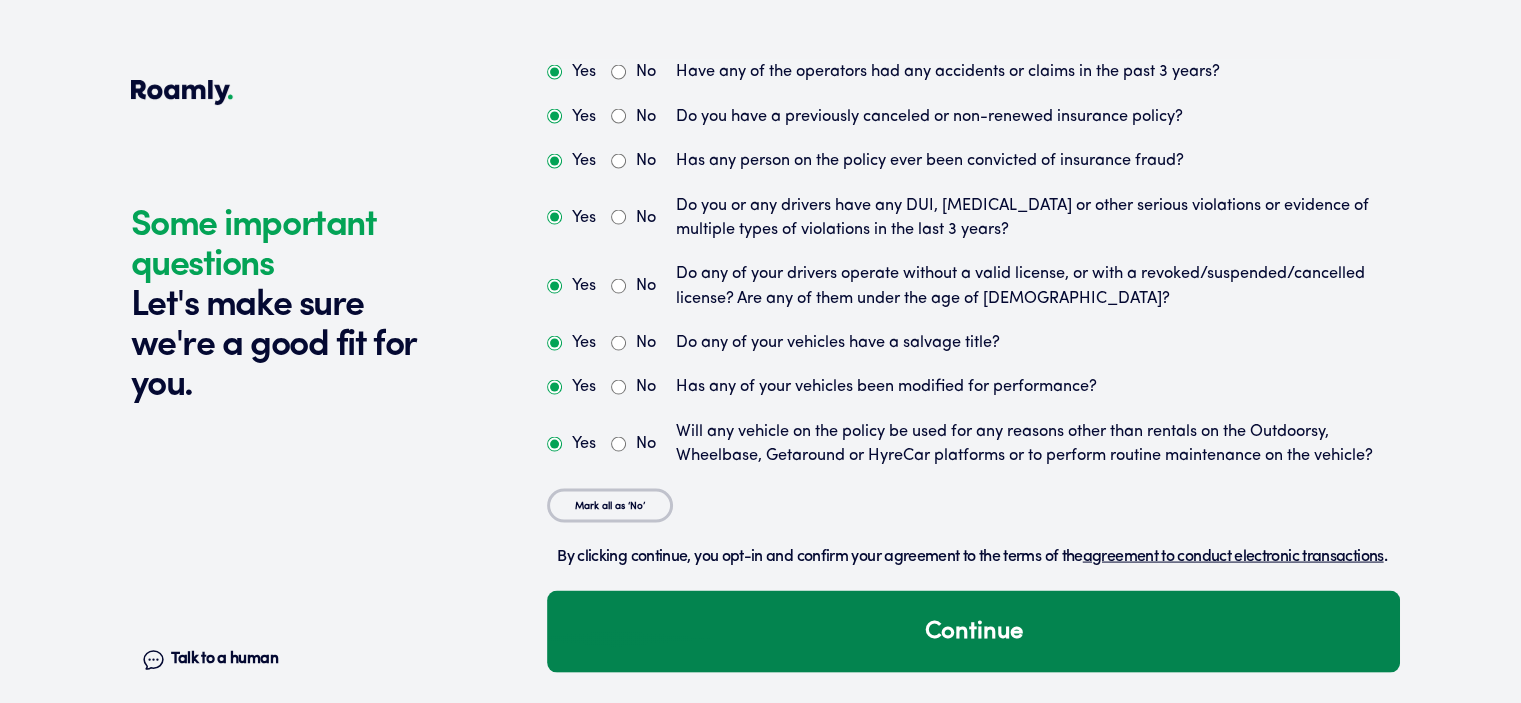 click on "Continue" at bounding box center (973, 632) 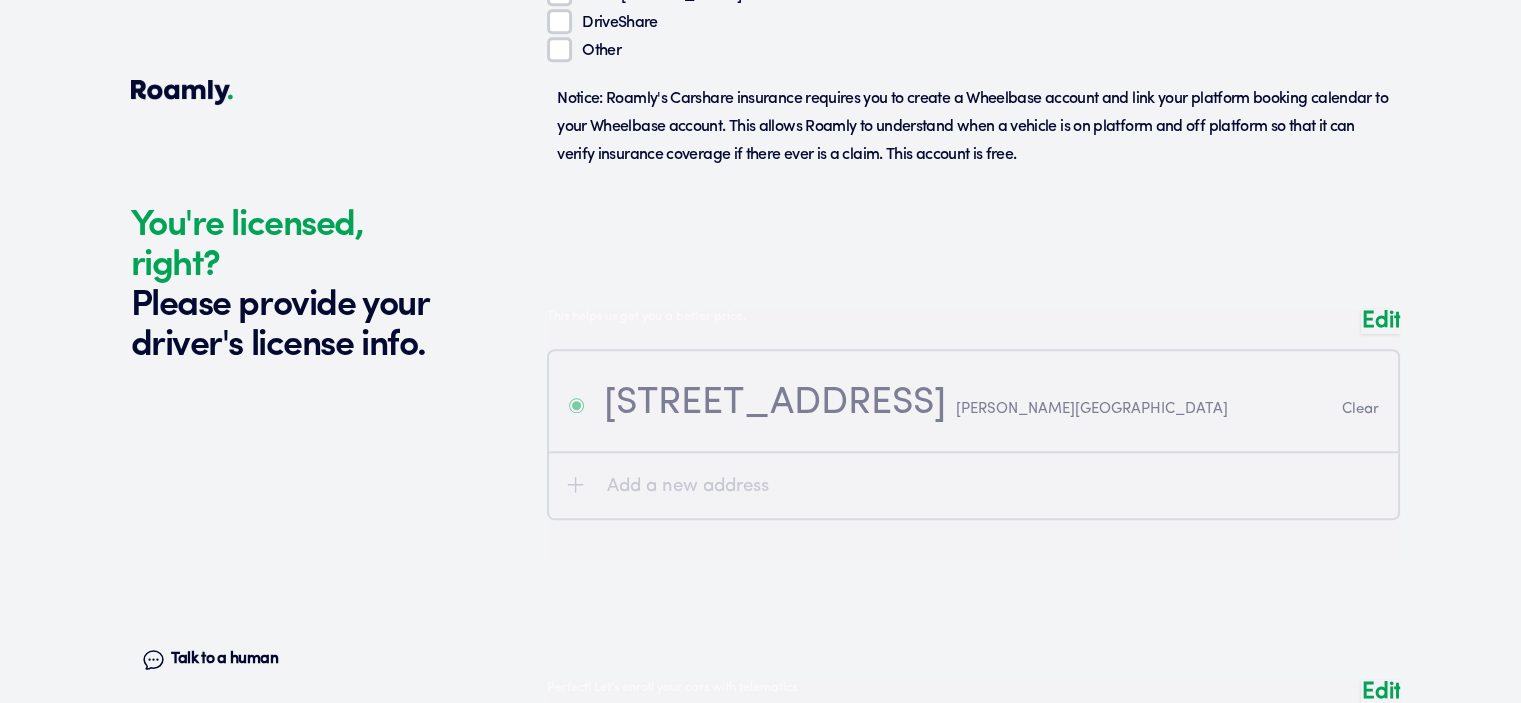scroll, scrollTop: 1849, scrollLeft: 0, axis: vertical 